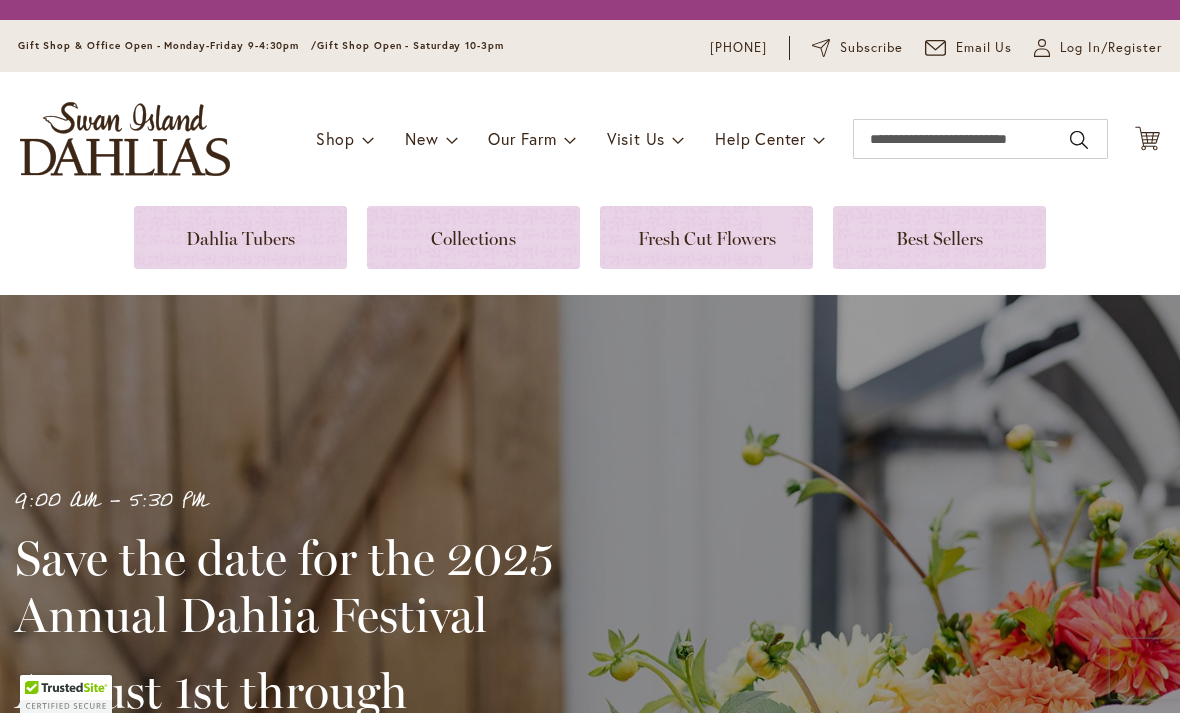 scroll, scrollTop: 0, scrollLeft: 0, axis: both 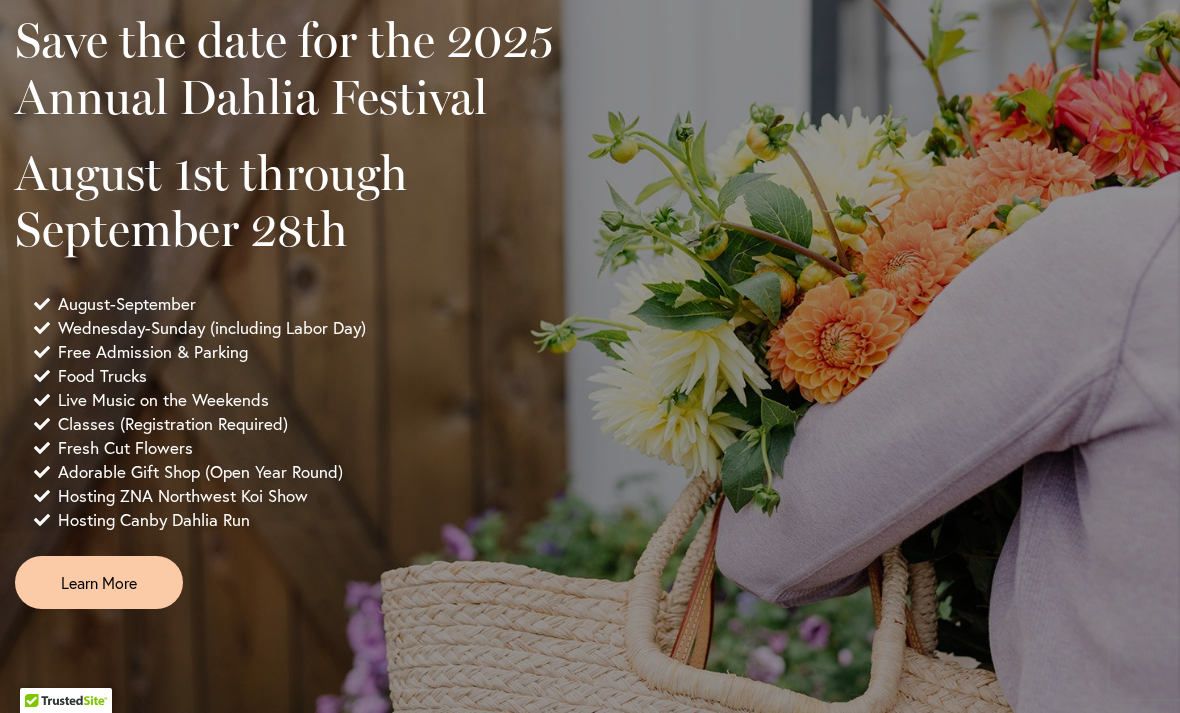 click on "Learn More" at bounding box center (99, 582) 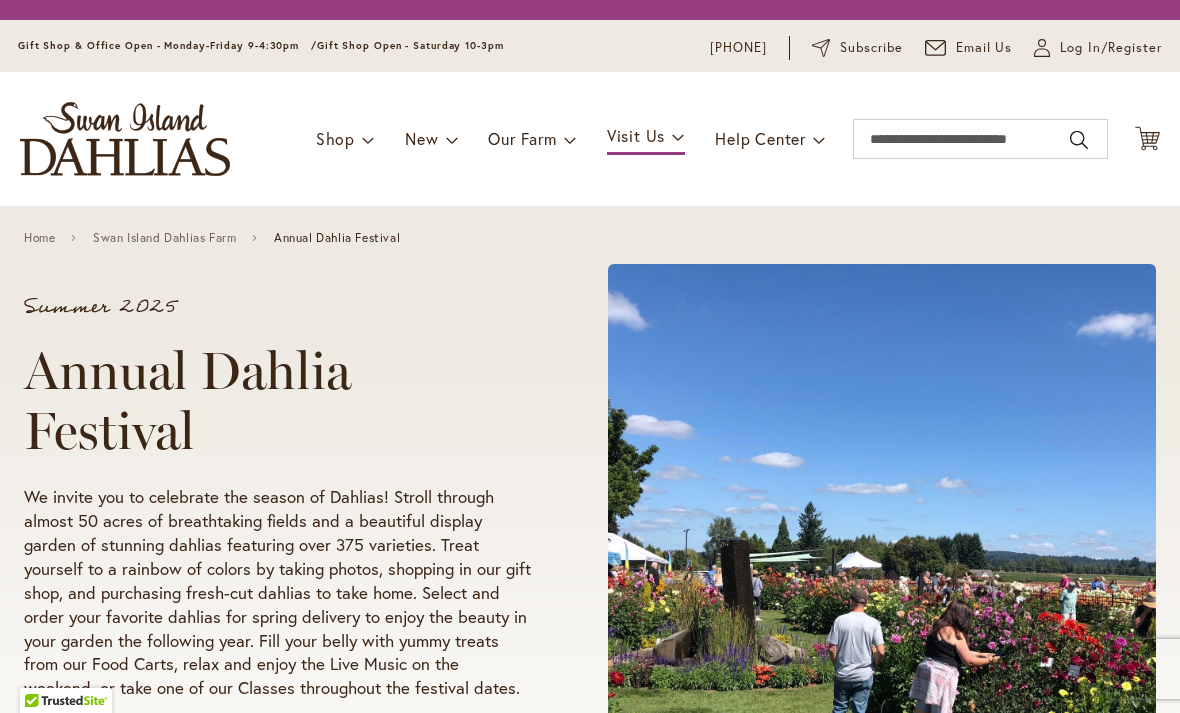 scroll, scrollTop: 0, scrollLeft: 0, axis: both 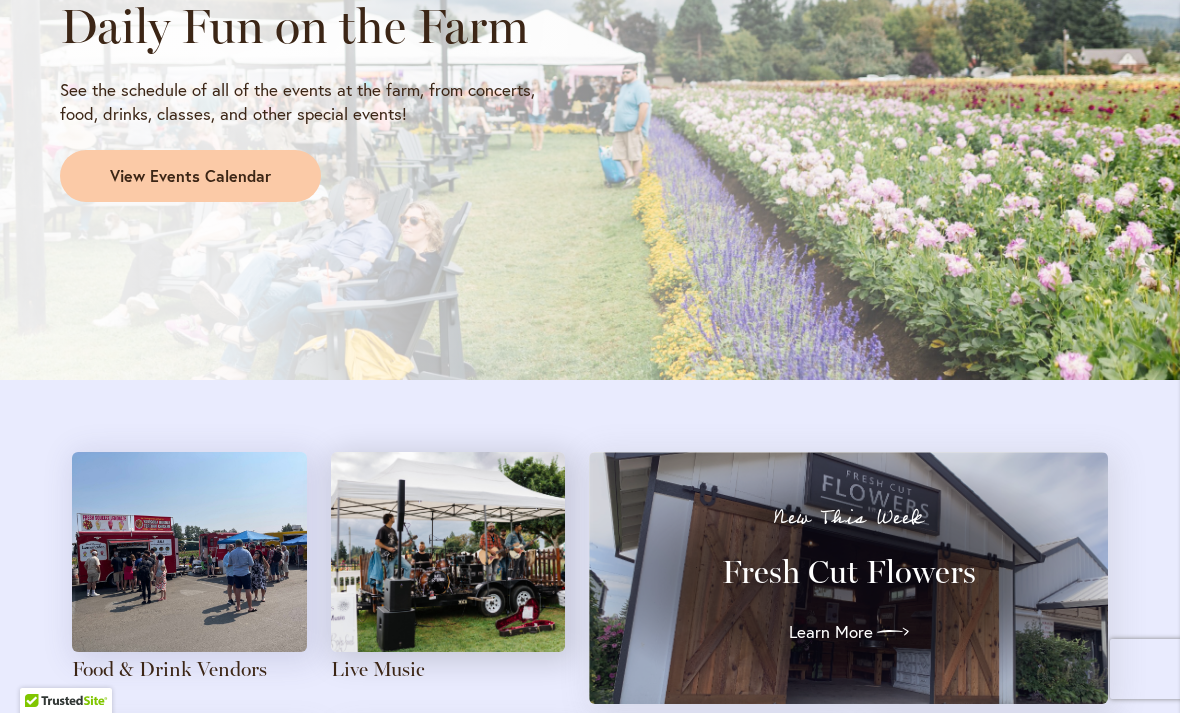click on "View Events Calendar" at bounding box center (190, 176) 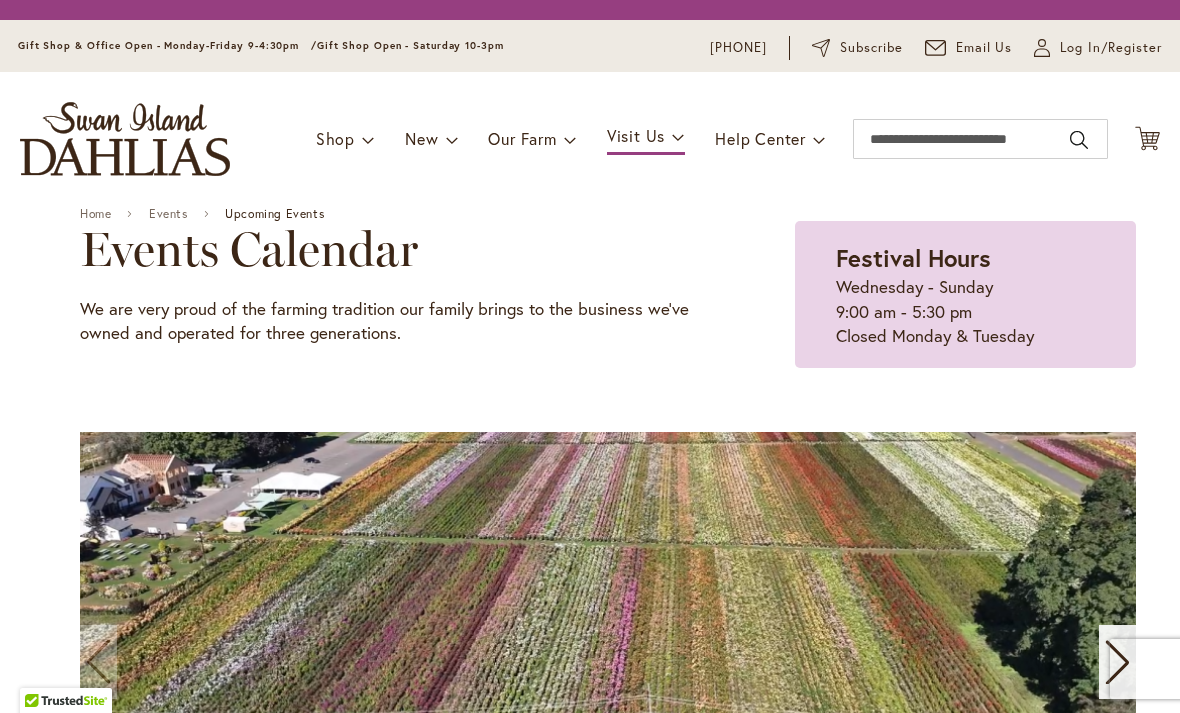 scroll, scrollTop: 0, scrollLeft: 0, axis: both 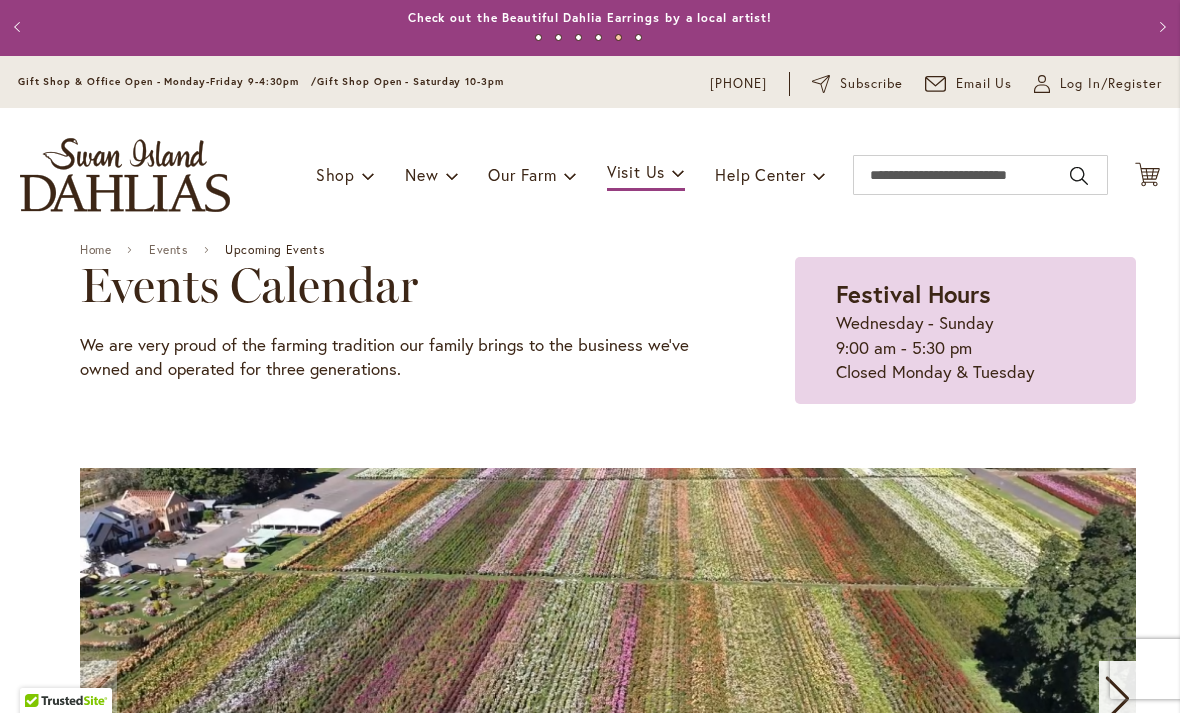 click on "Events" at bounding box center [168, 250] 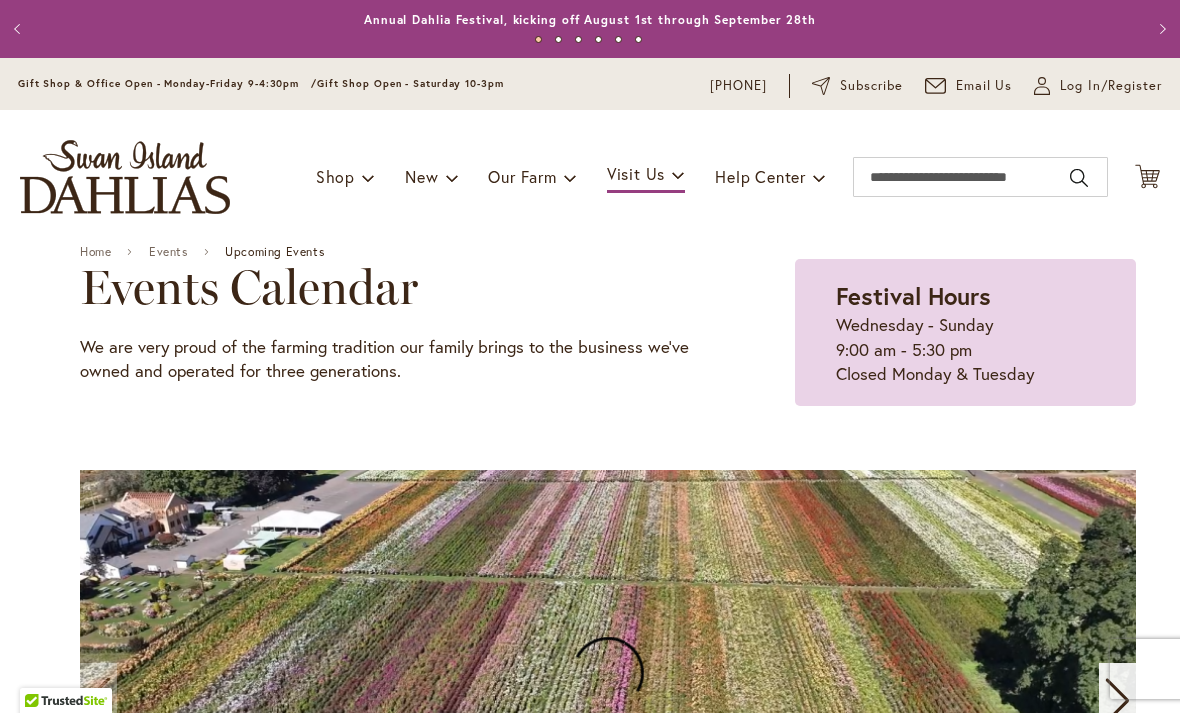 scroll, scrollTop: 0, scrollLeft: 0, axis: both 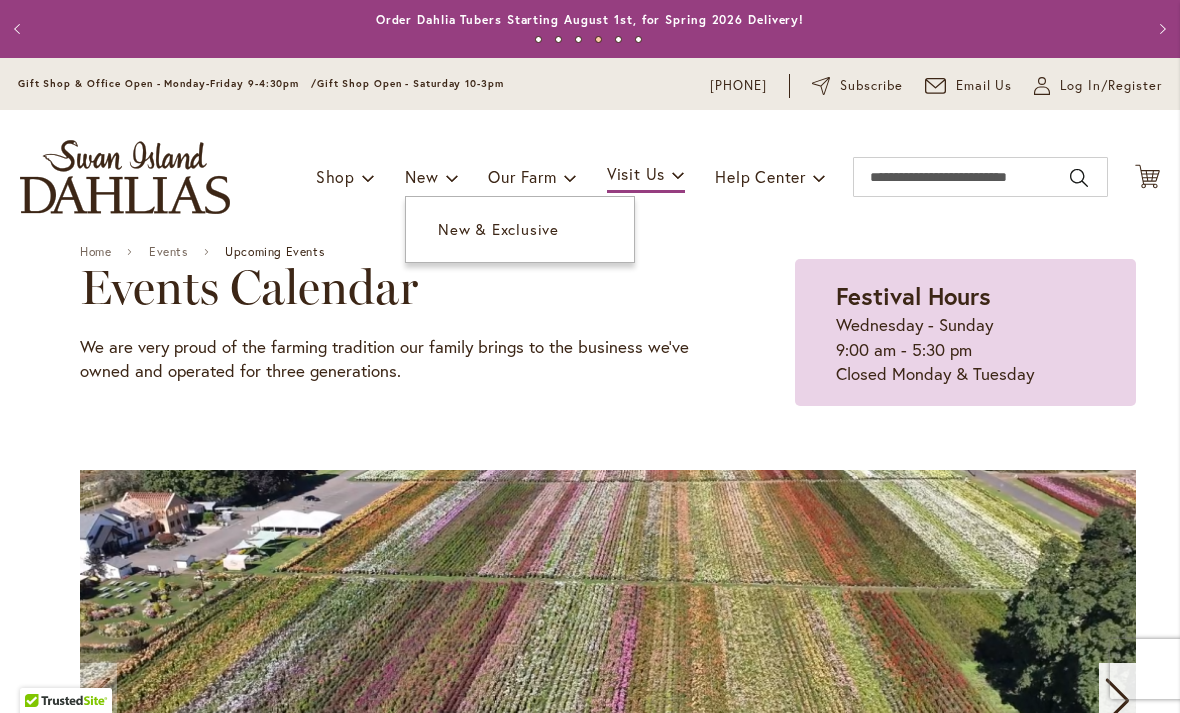 click on "We are very proud of the farming tradition our family brings to the business we've owned and operated for three generations." at bounding box center (387, 359) 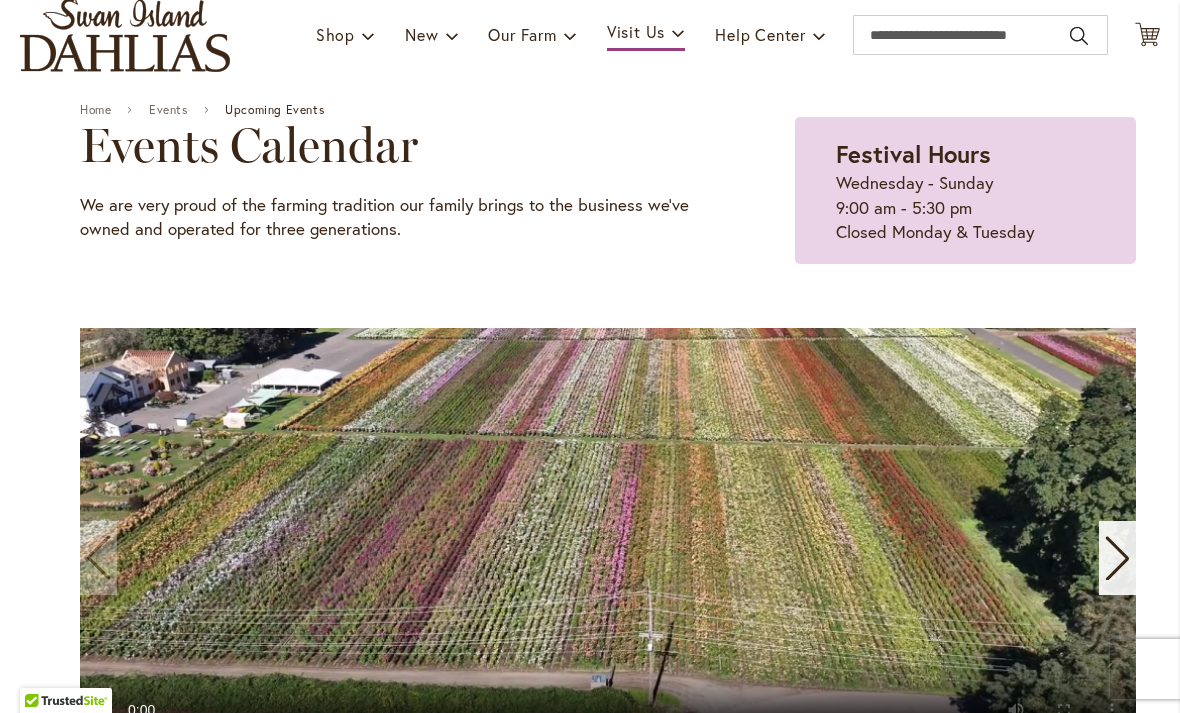 scroll, scrollTop: 133, scrollLeft: 0, axis: vertical 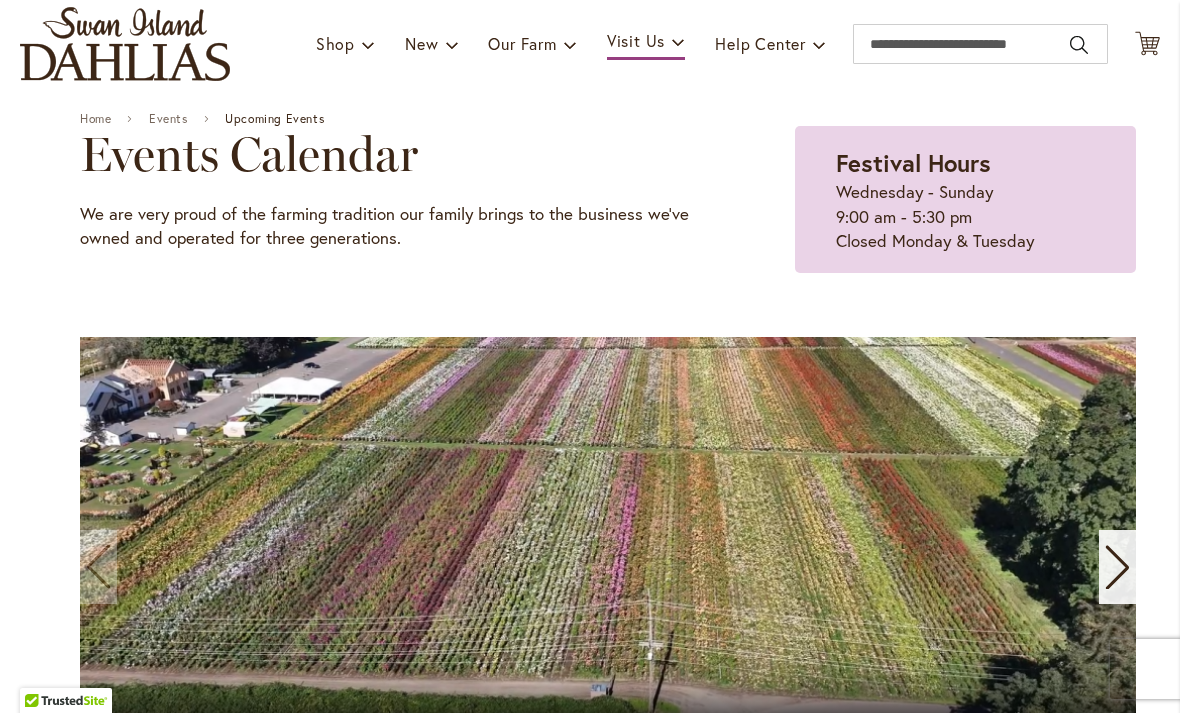 click on "Home" at bounding box center (95, 119) 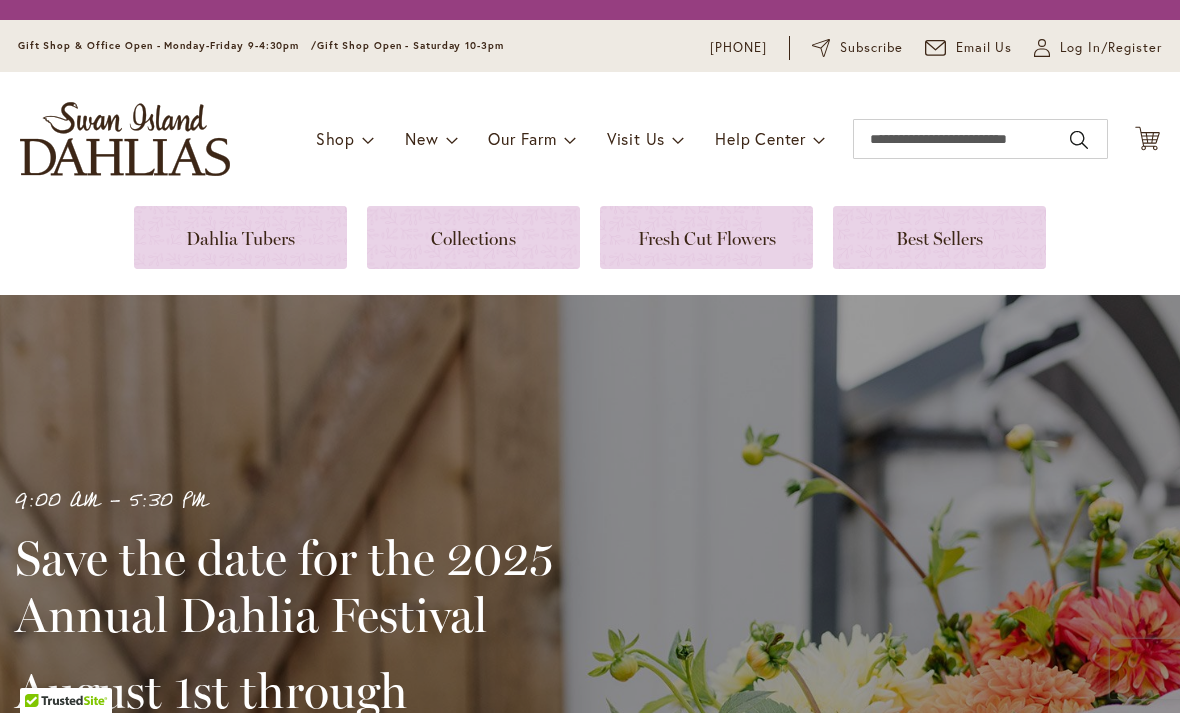 scroll, scrollTop: 0, scrollLeft: 0, axis: both 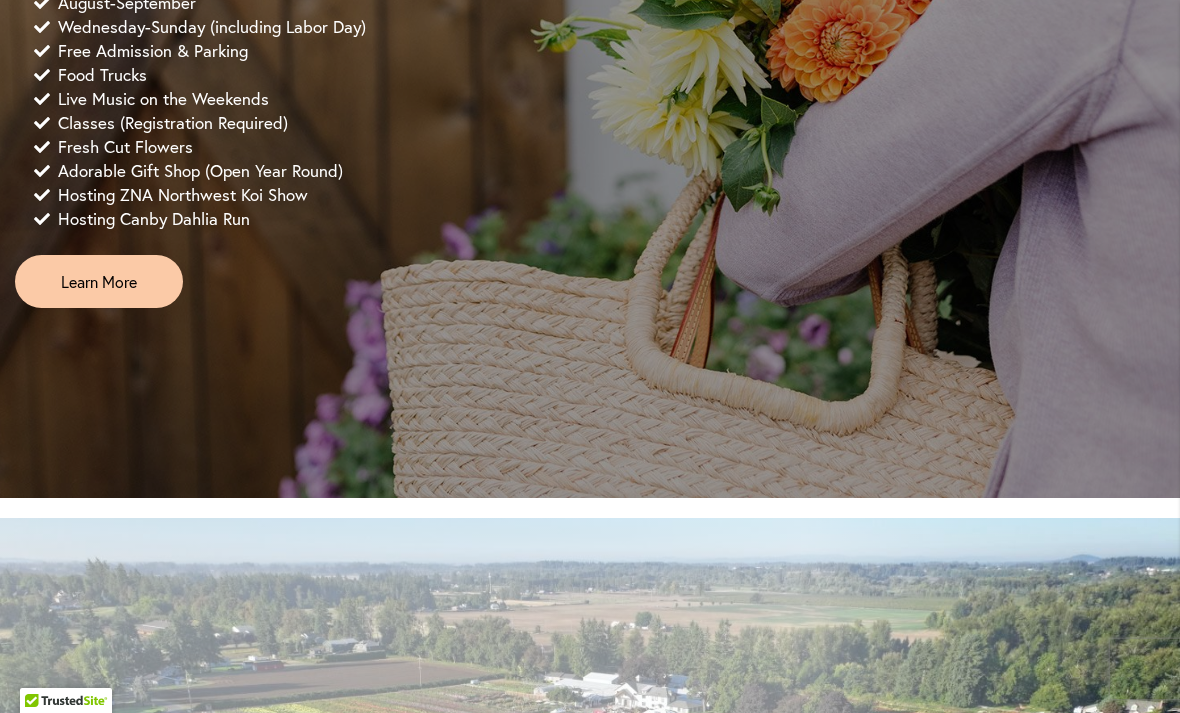 click on "Learn More" at bounding box center [99, 281] 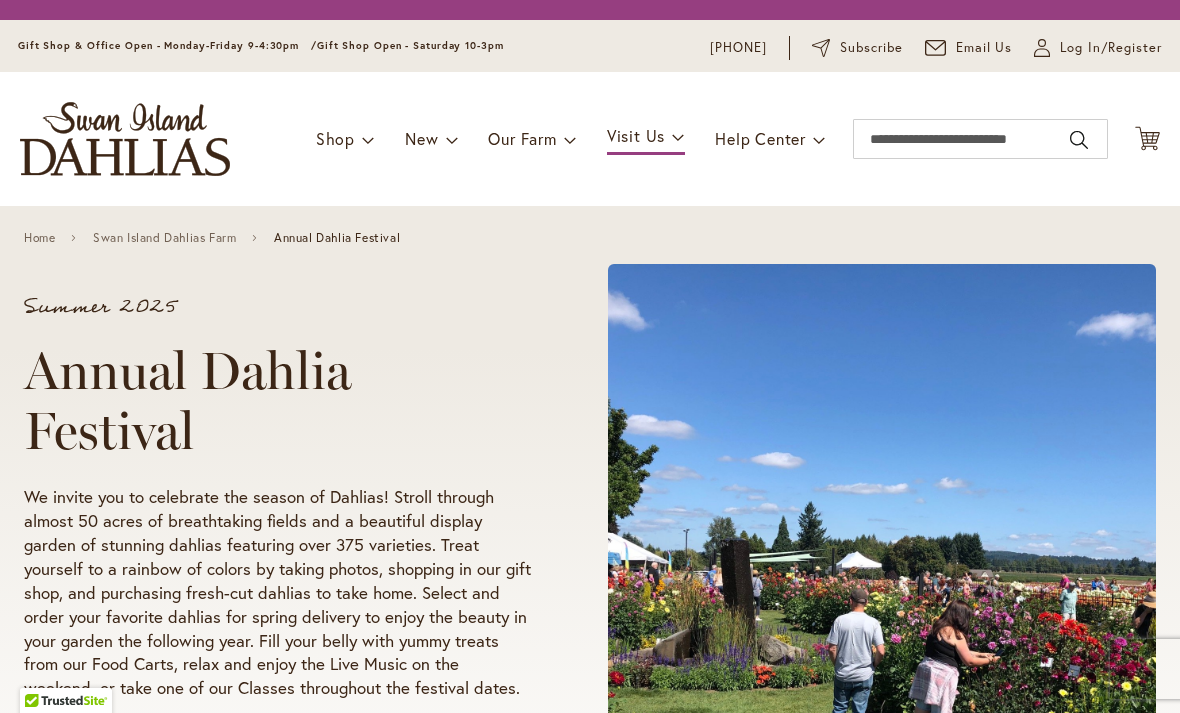 scroll, scrollTop: 0, scrollLeft: 0, axis: both 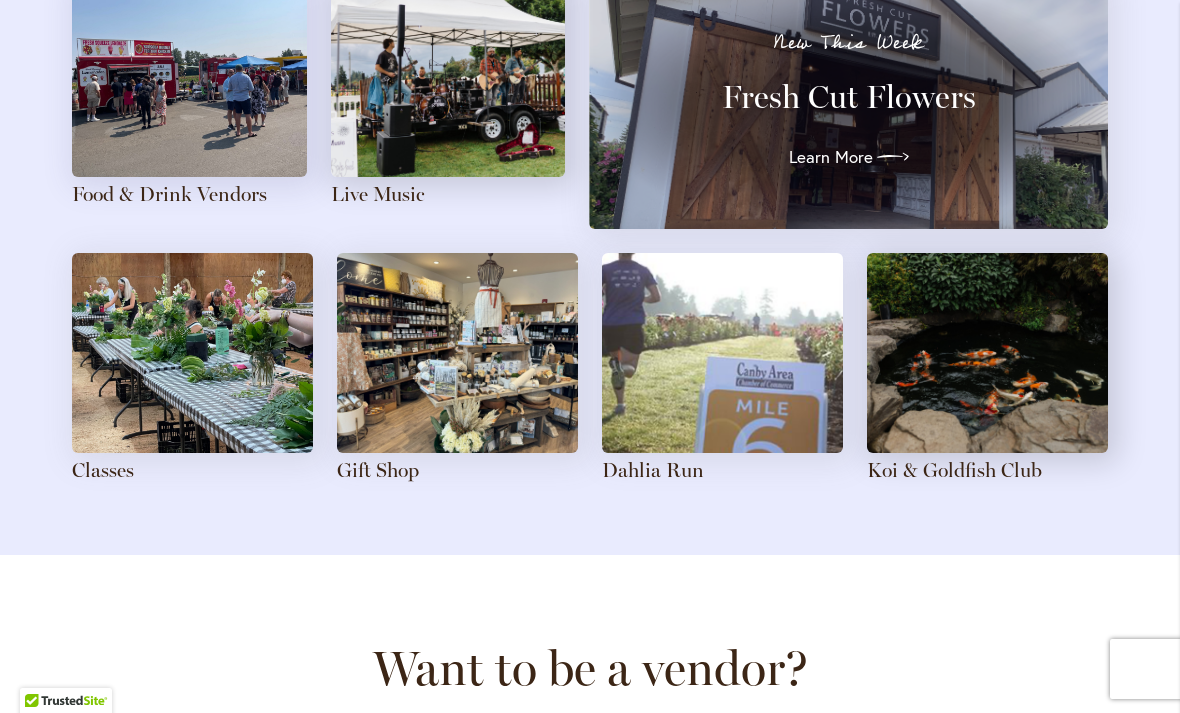 click on "Classes" at bounding box center (103, 470) 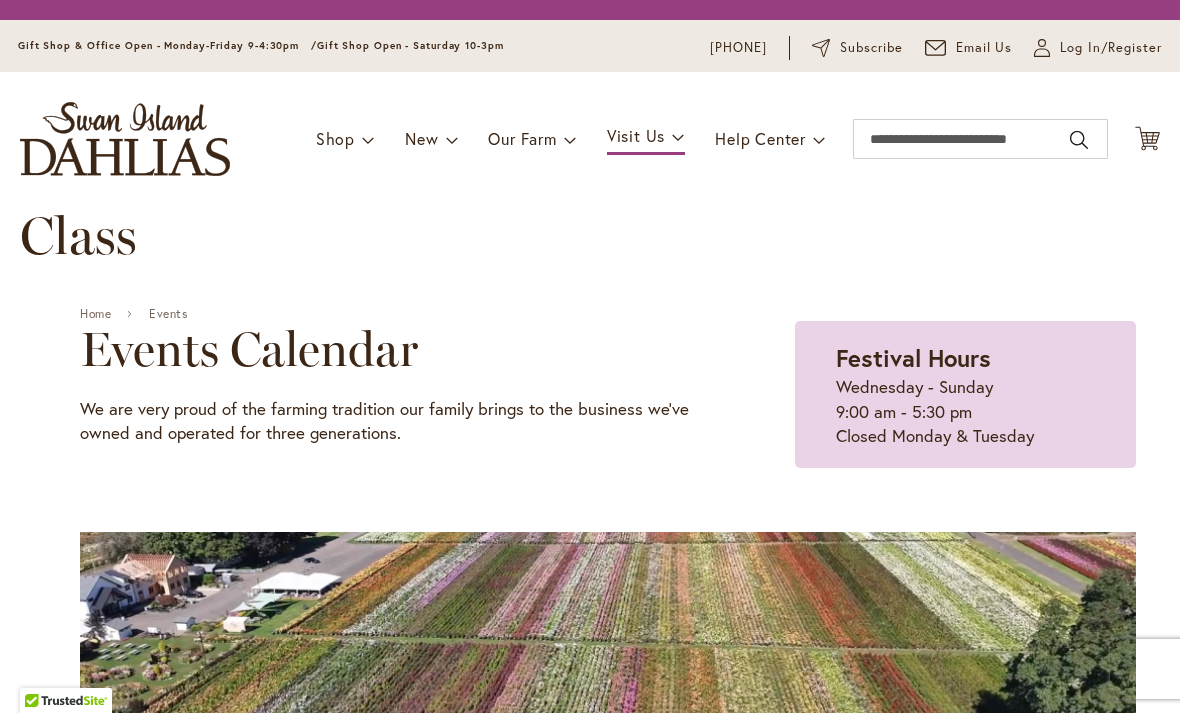 scroll, scrollTop: 0, scrollLeft: 0, axis: both 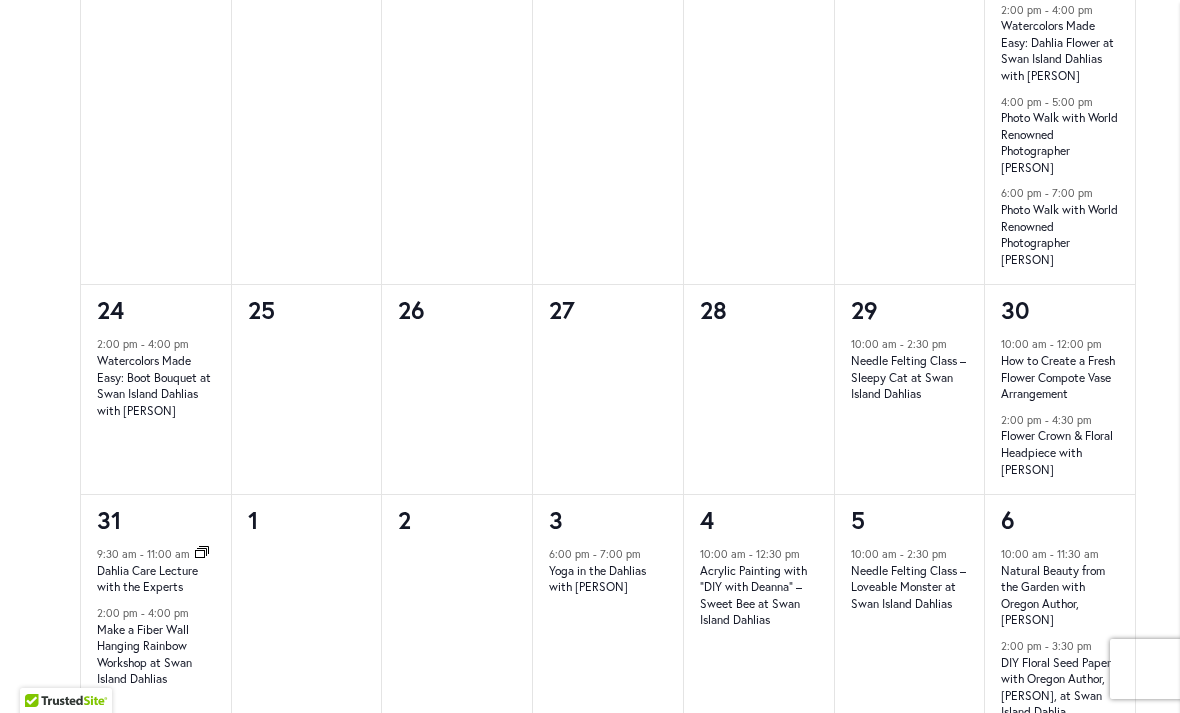 click on "Dahlia Care Lecture with the Experts" at bounding box center [147, 579] 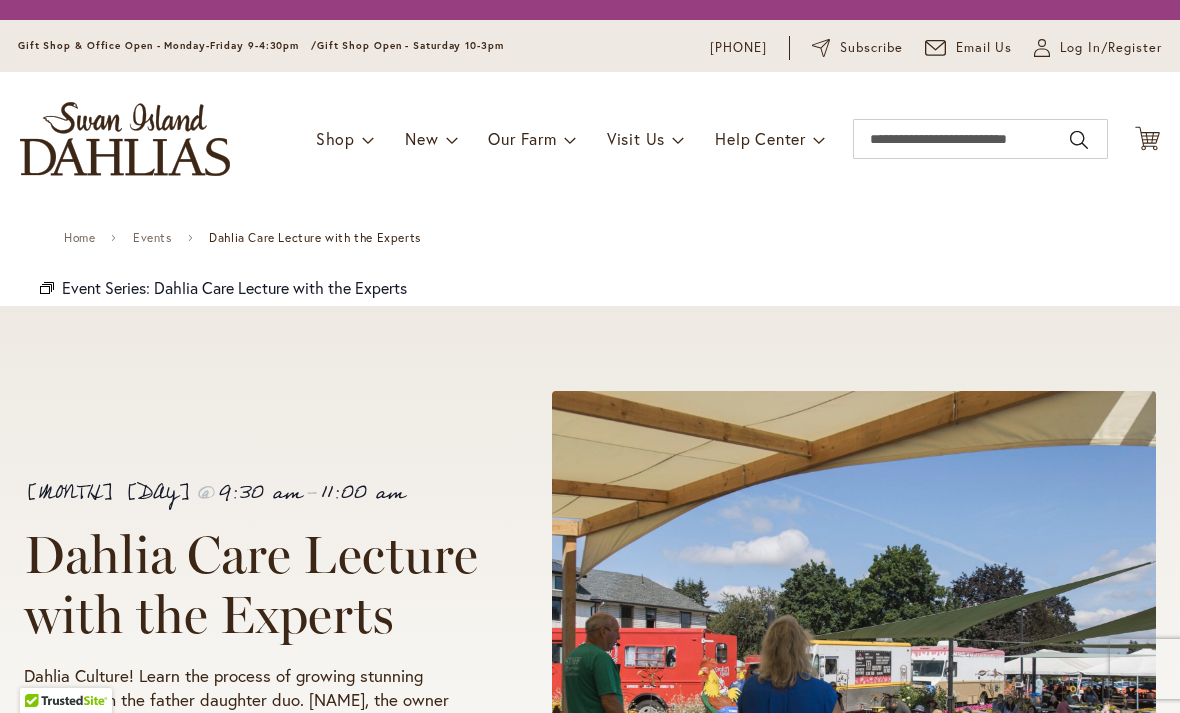scroll, scrollTop: 0, scrollLeft: 0, axis: both 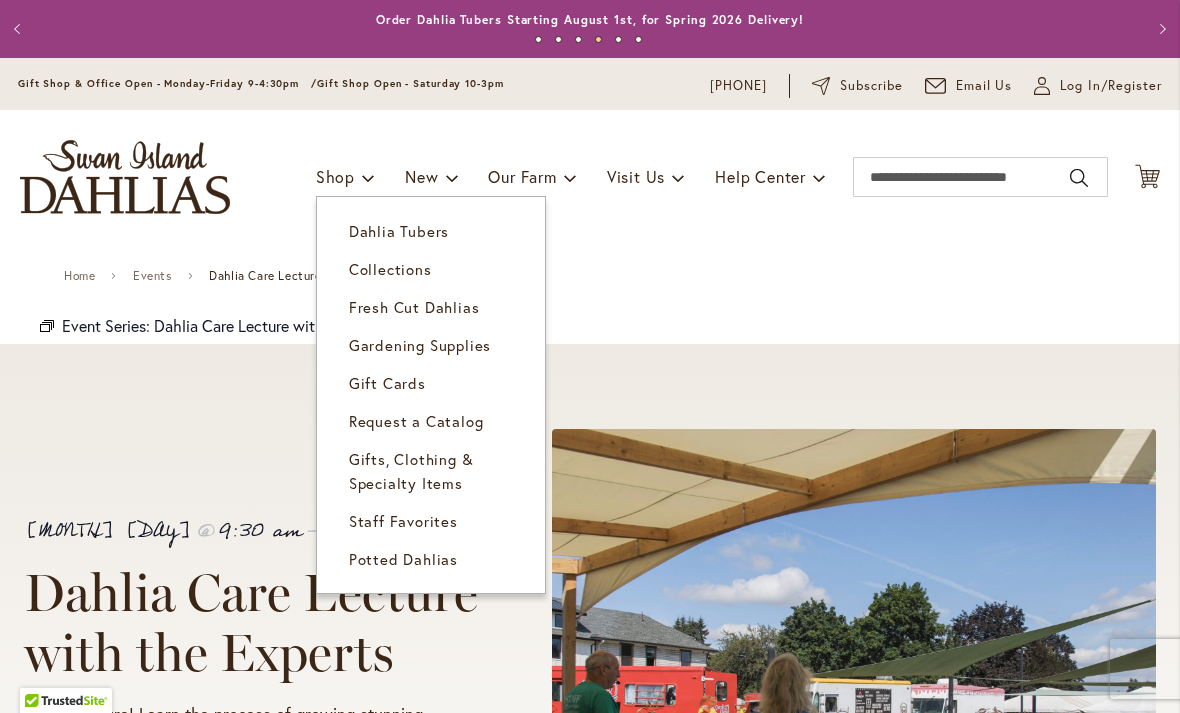 click on "Gifts, Clothing & Specialty Items" at bounding box center (411, 471) 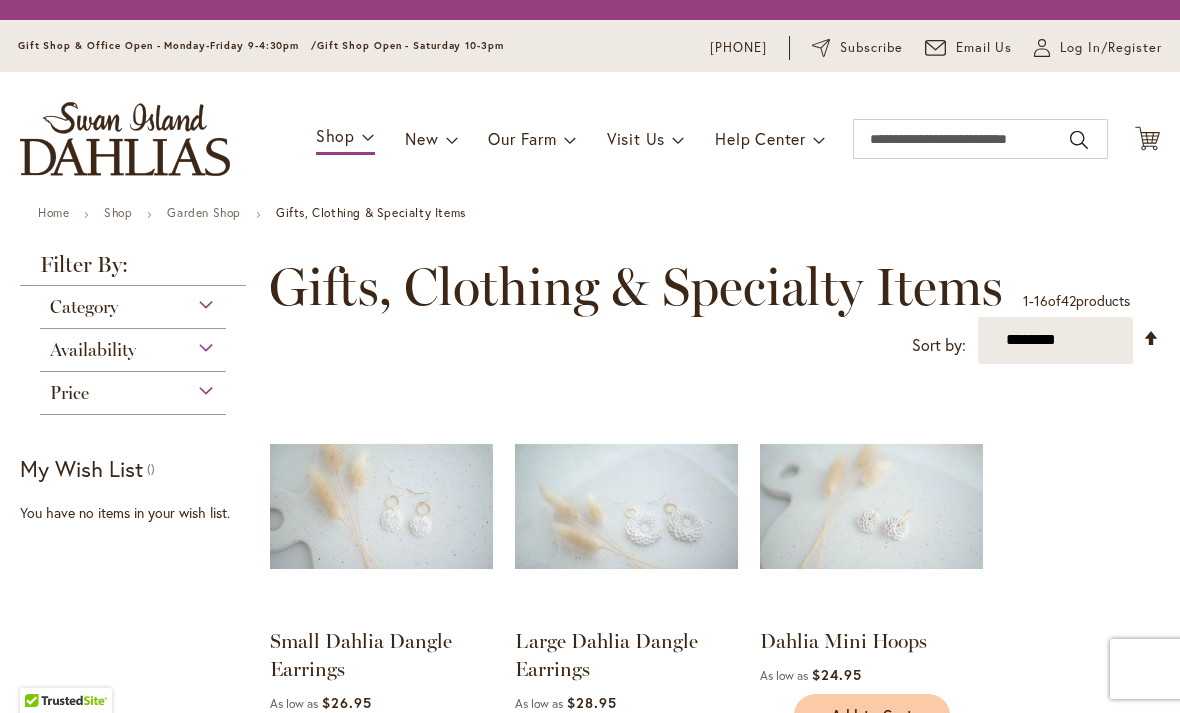 scroll, scrollTop: 0, scrollLeft: 0, axis: both 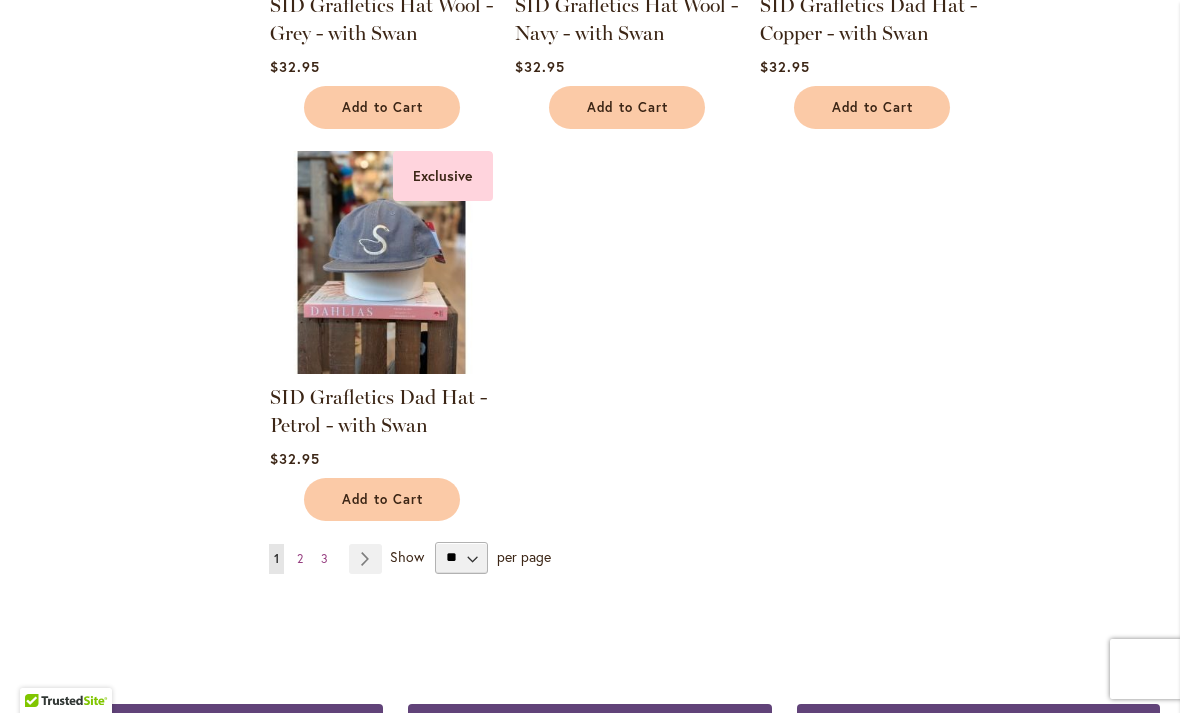 click on "Page
Next" at bounding box center (365, 559) 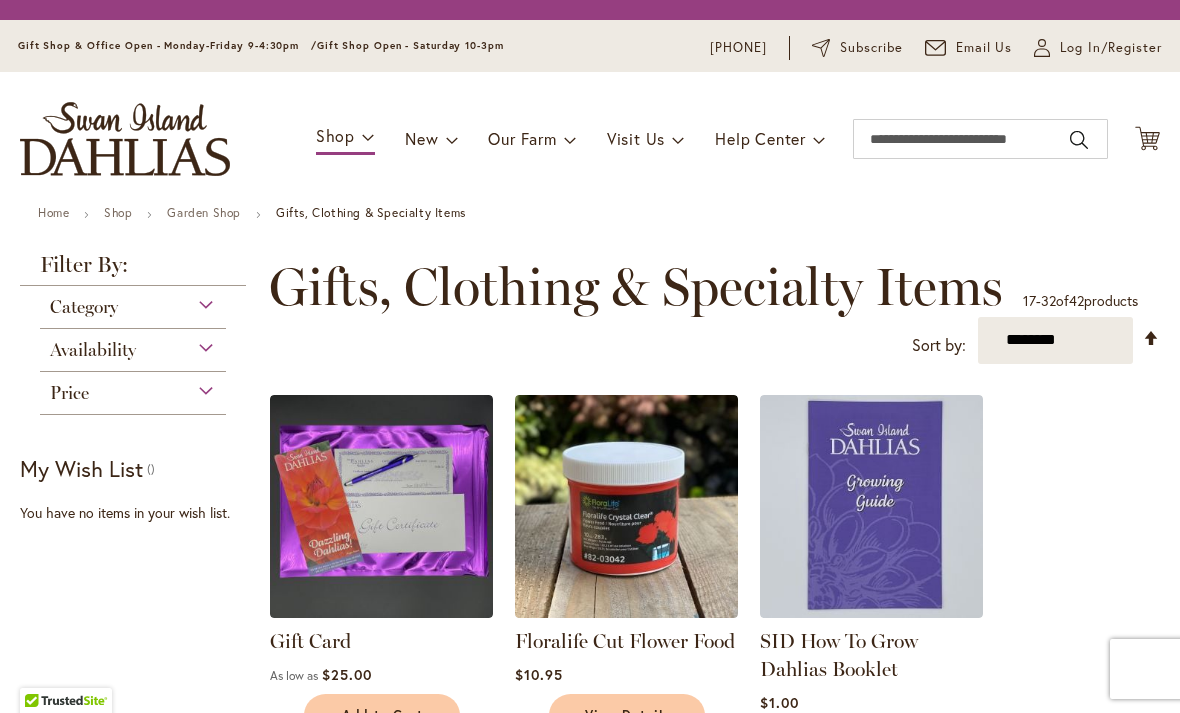 scroll, scrollTop: 0, scrollLeft: 0, axis: both 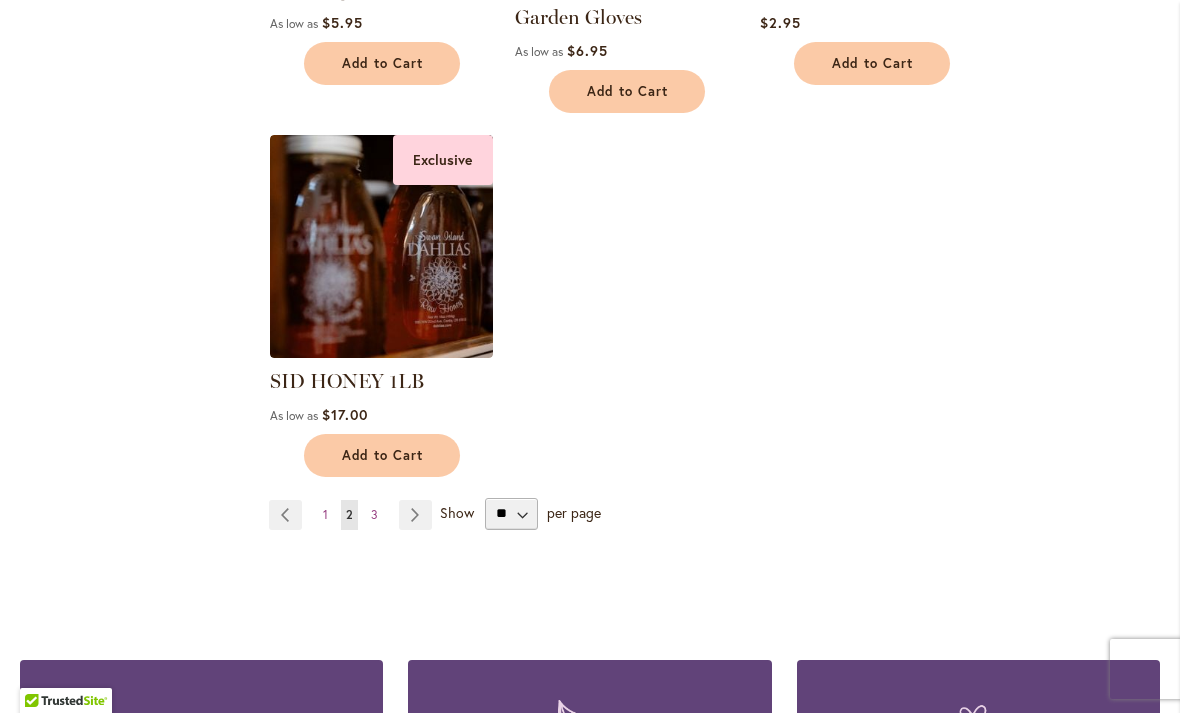 click on "Page
Next" at bounding box center [415, 515] 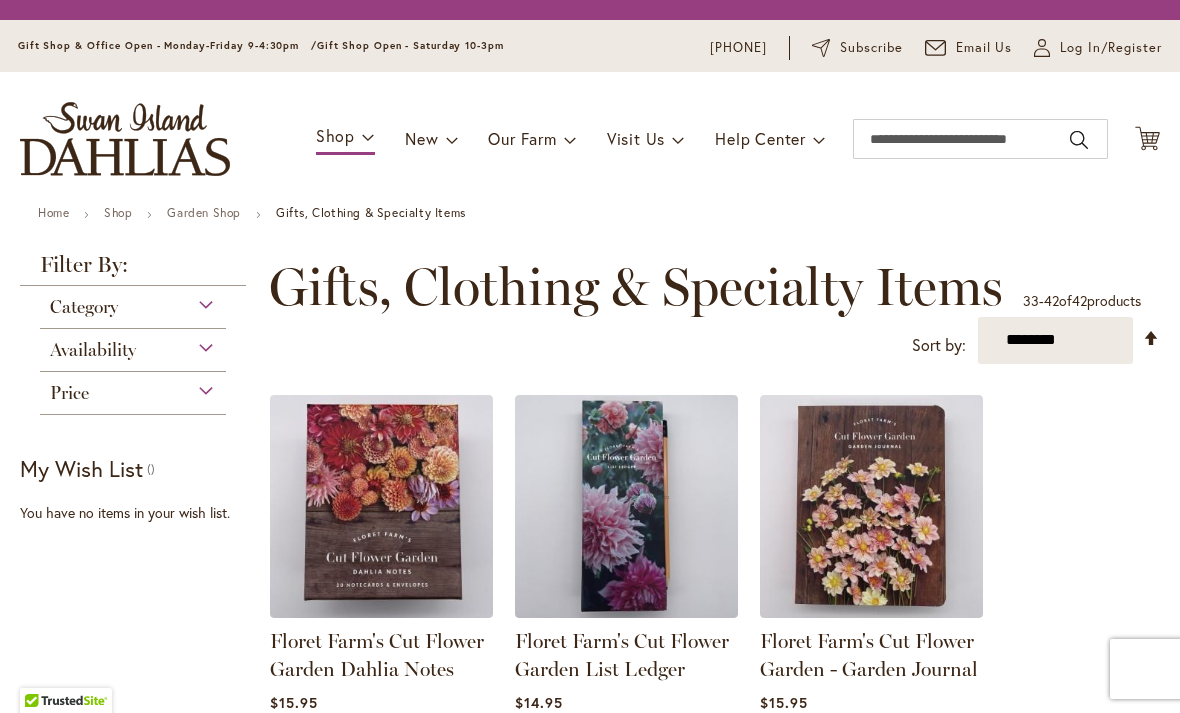 scroll, scrollTop: 0, scrollLeft: 0, axis: both 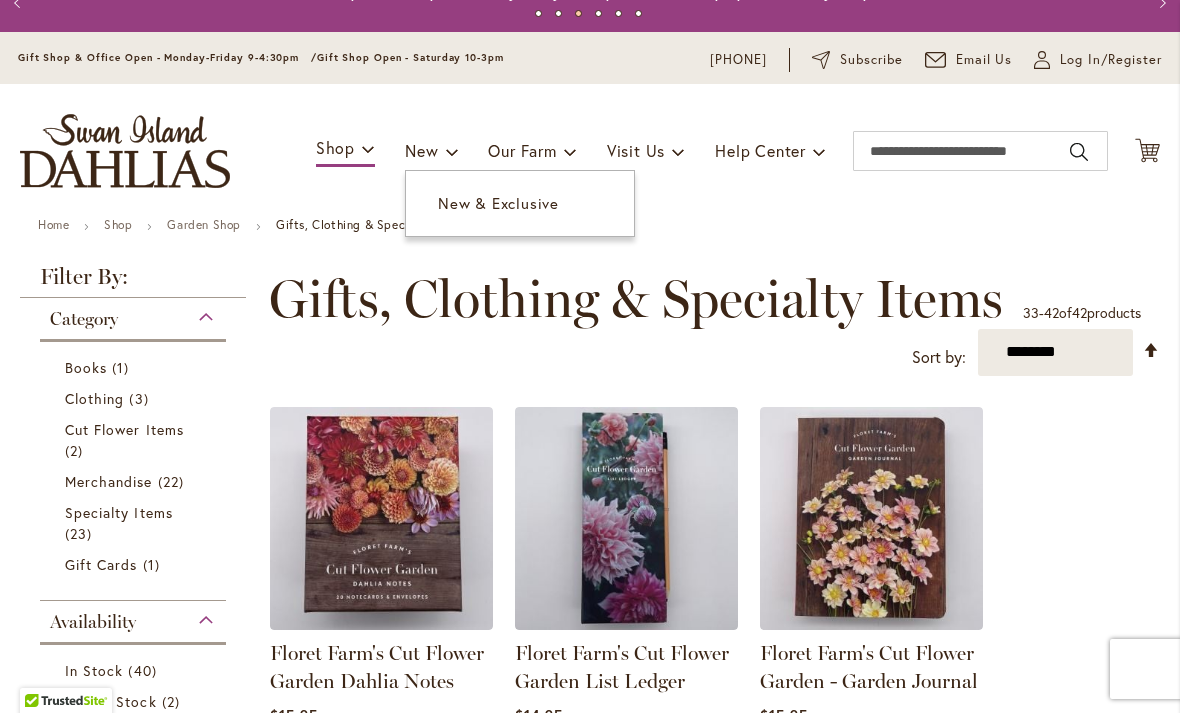 click on "New & Exclusive" at bounding box center [520, 203] 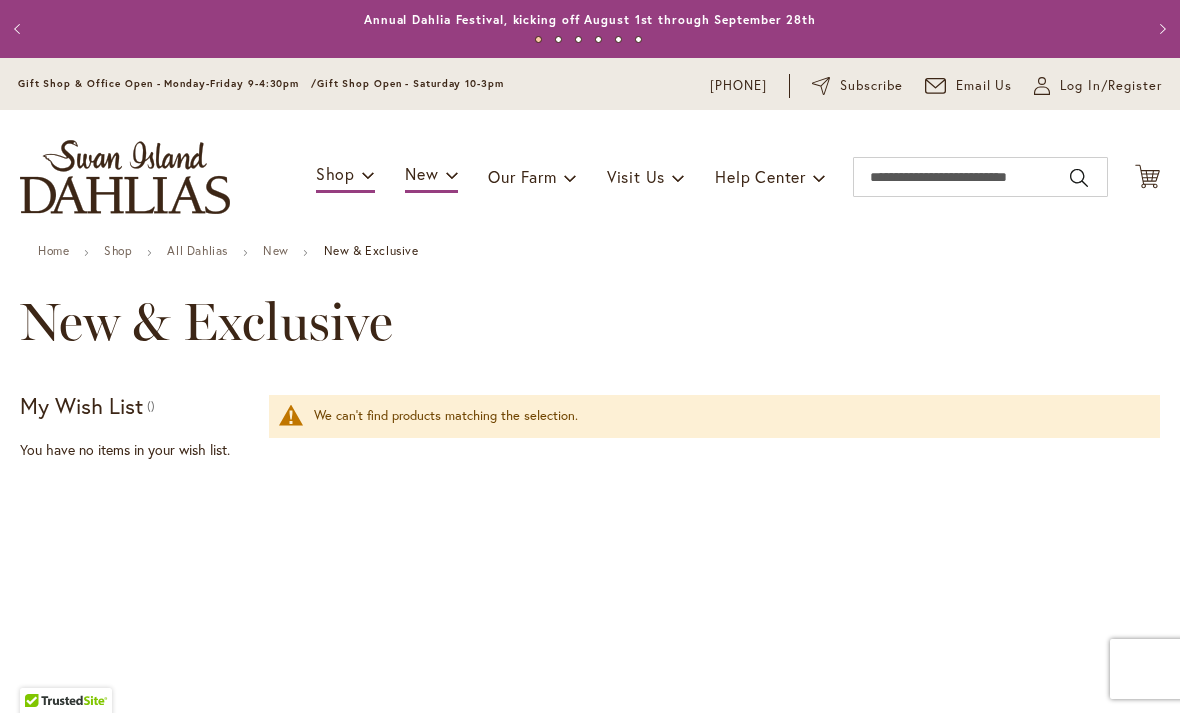 scroll, scrollTop: 0, scrollLeft: 0, axis: both 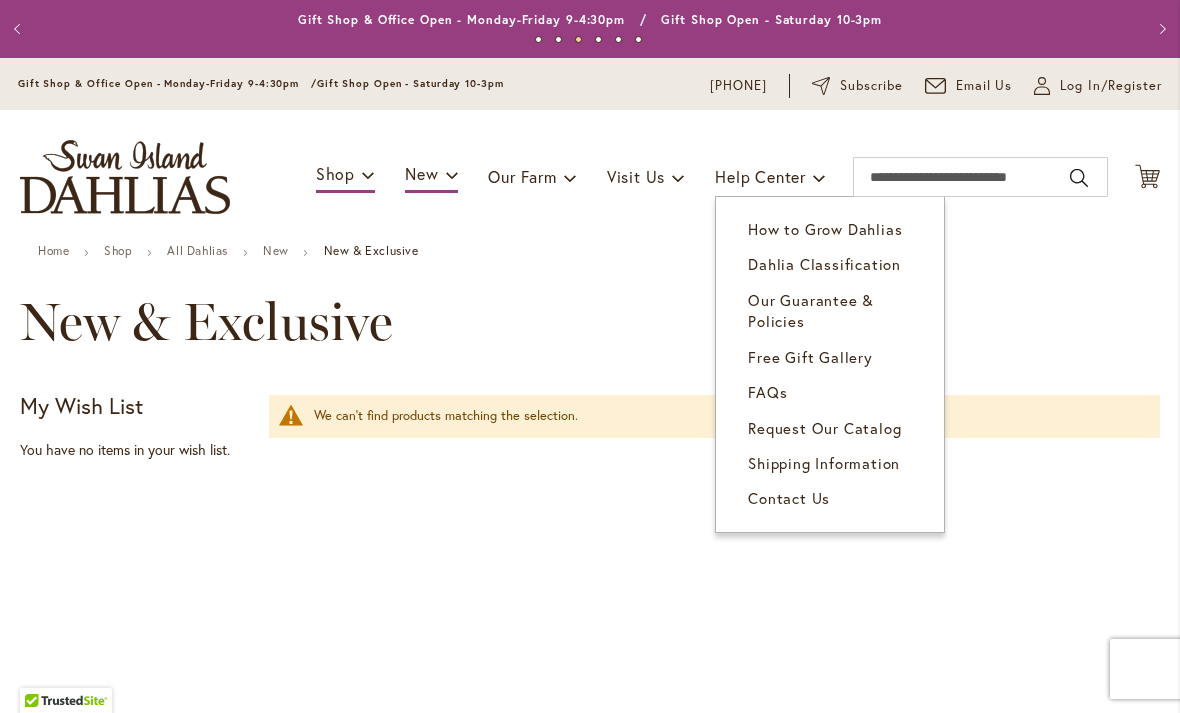 click on "Free Gift Gallery" at bounding box center [810, 357] 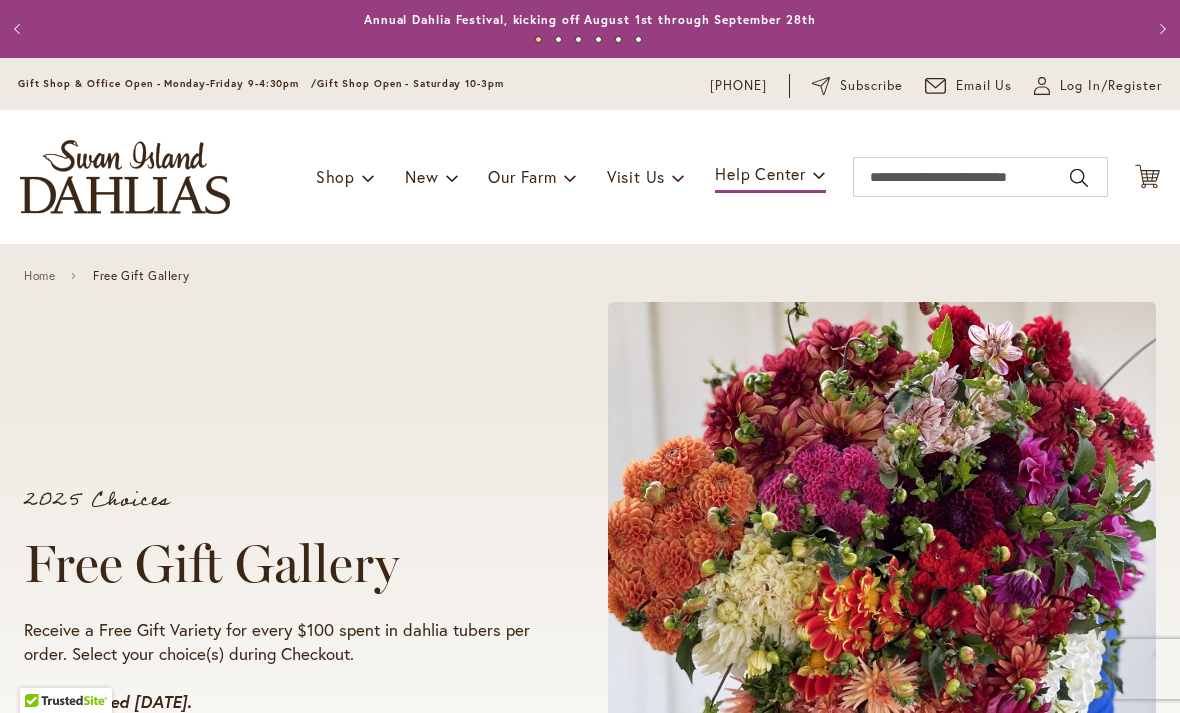 scroll, scrollTop: 0, scrollLeft: 0, axis: both 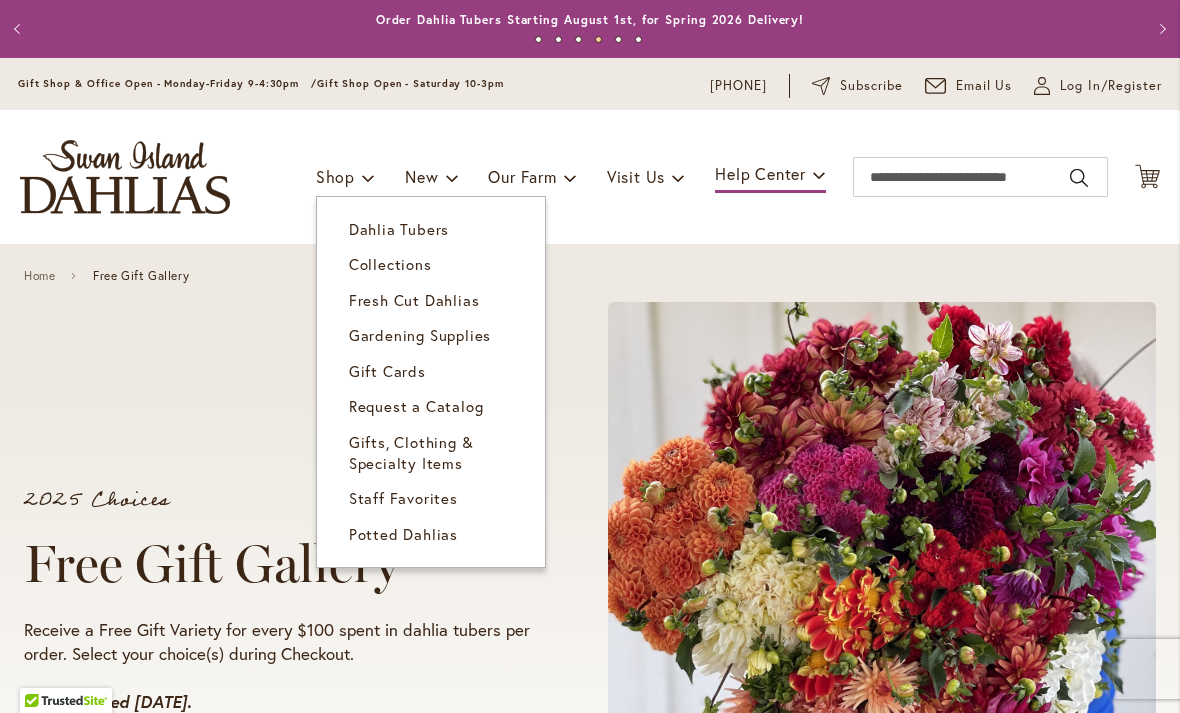click on "Dahlia Tubers" at bounding box center (431, 229) 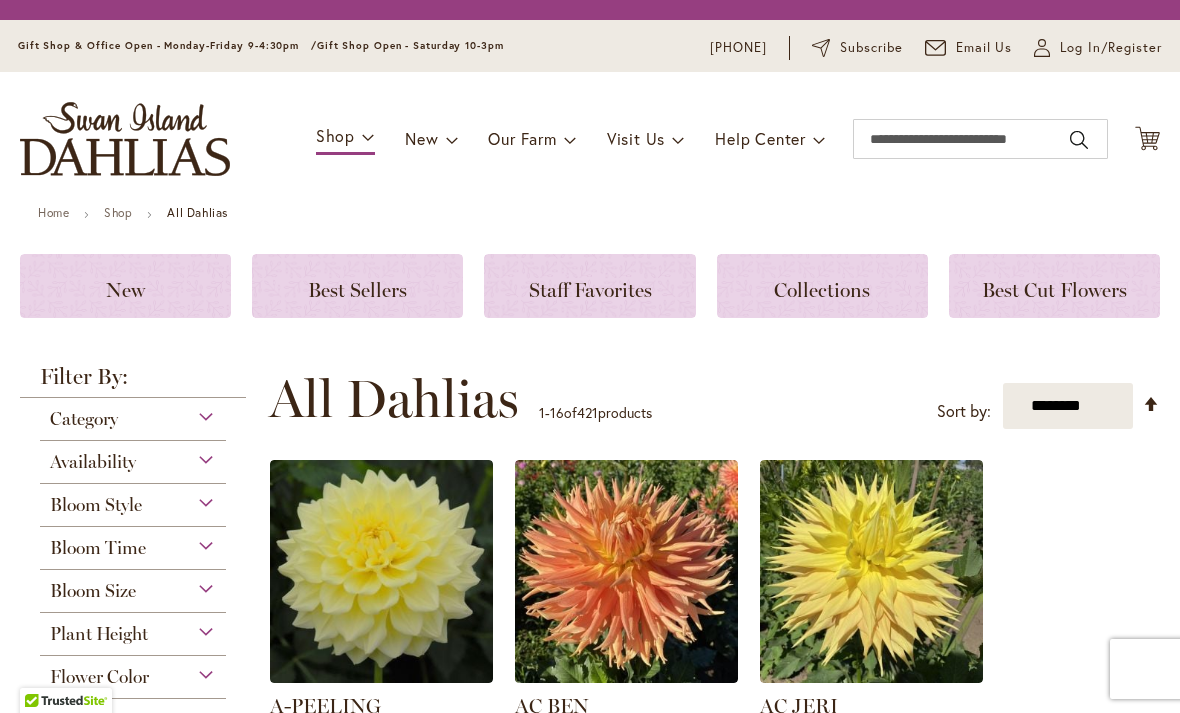 scroll, scrollTop: 0, scrollLeft: 0, axis: both 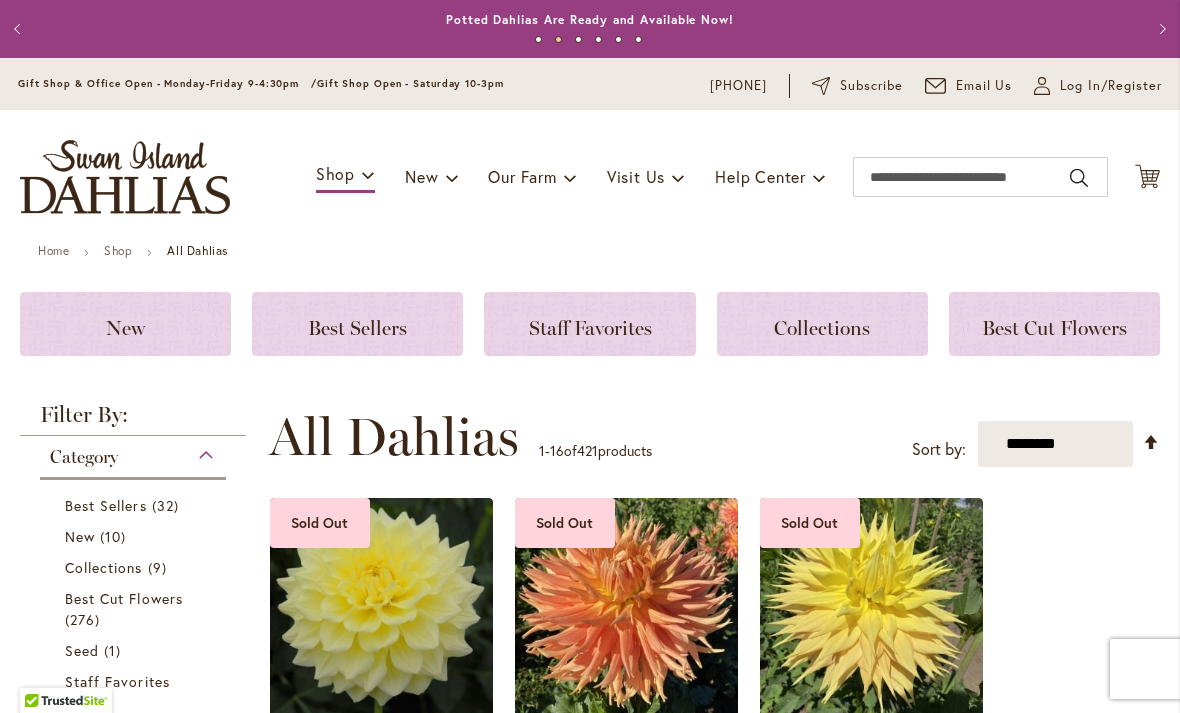 click on "New" 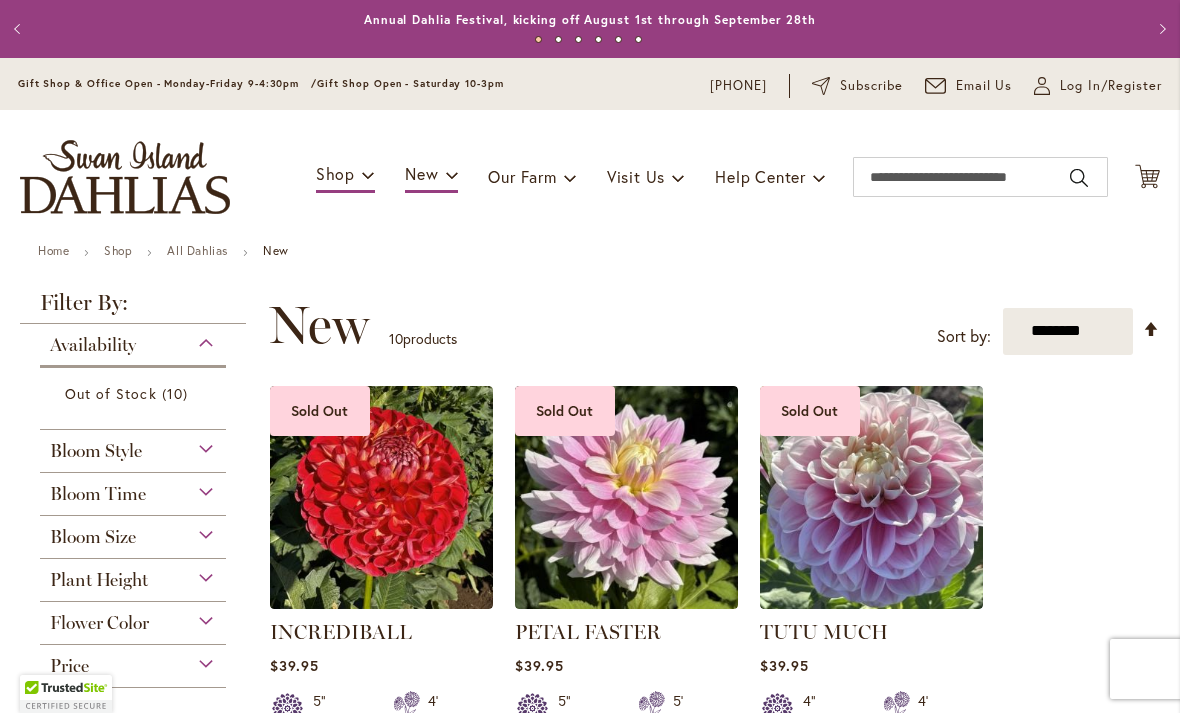 scroll, scrollTop: 0, scrollLeft: 0, axis: both 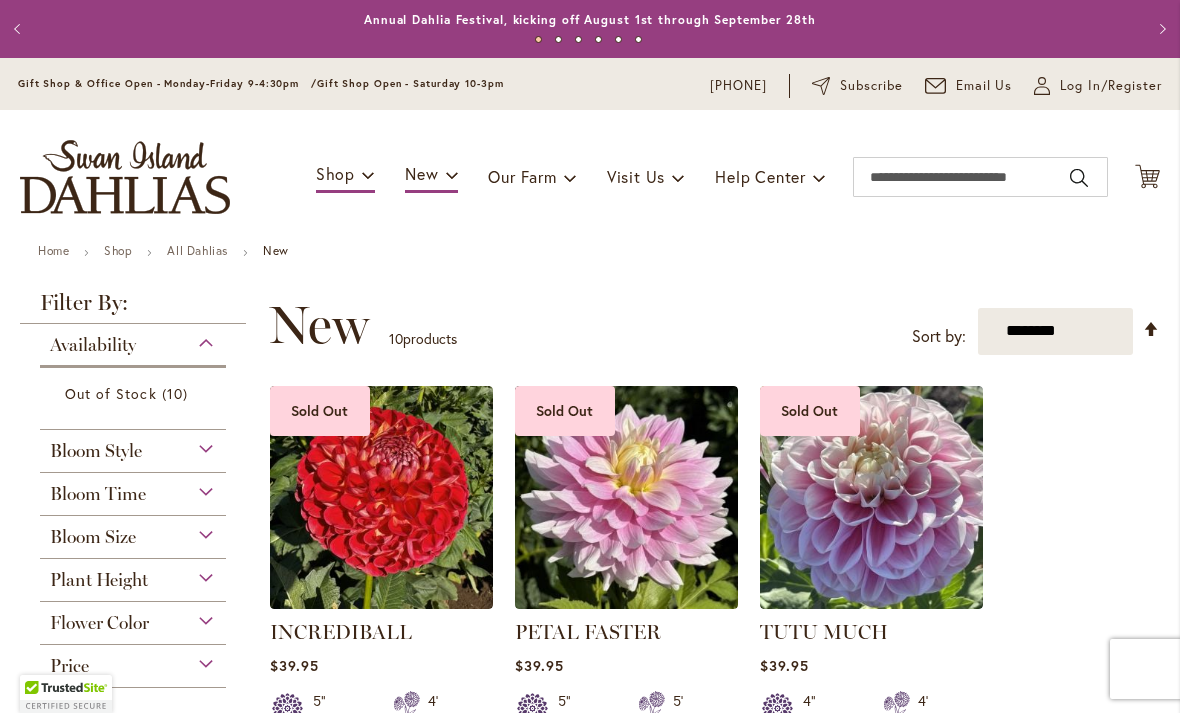 click on "Out of Stock
10
items" at bounding box center [135, 393] 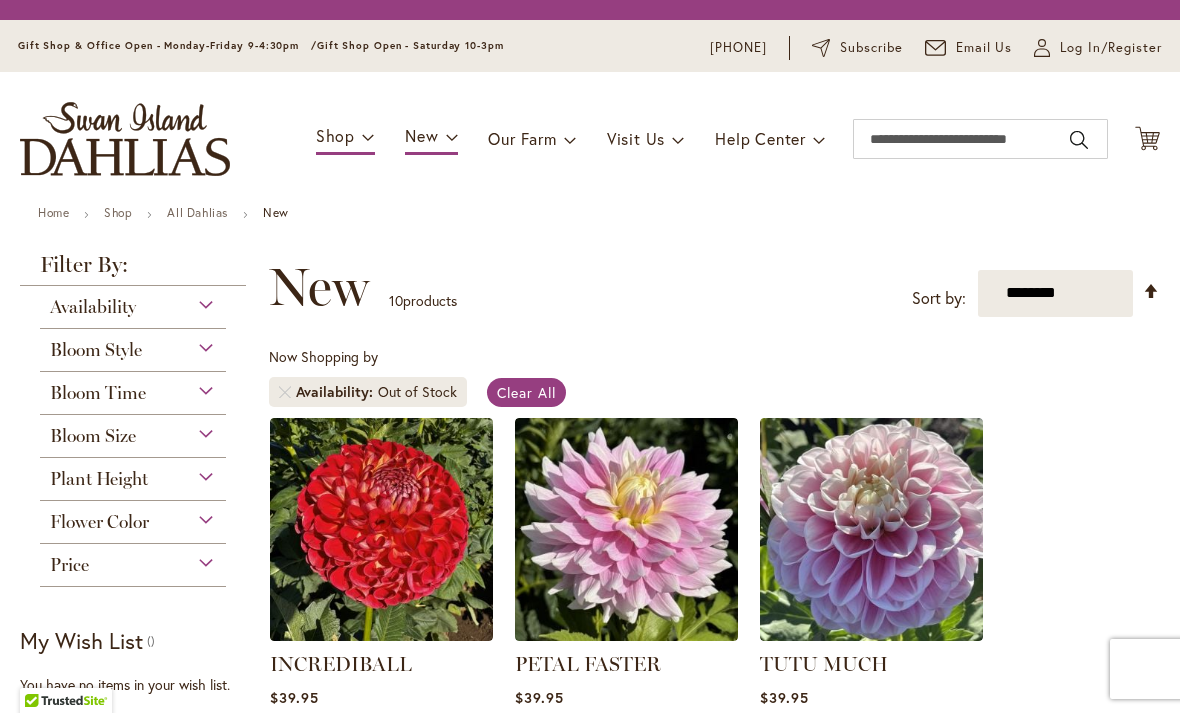 scroll, scrollTop: 0, scrollLeft: 0, axis: both 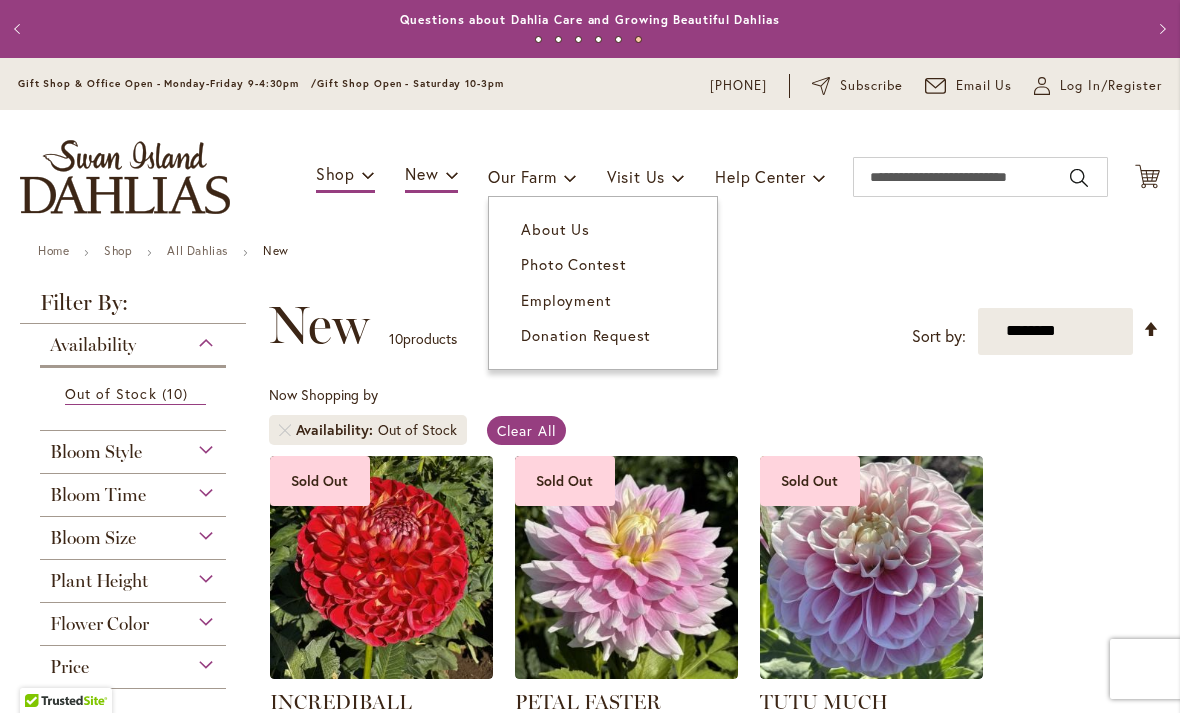 click on "Photo Contest" at bounding box center [573, 264] 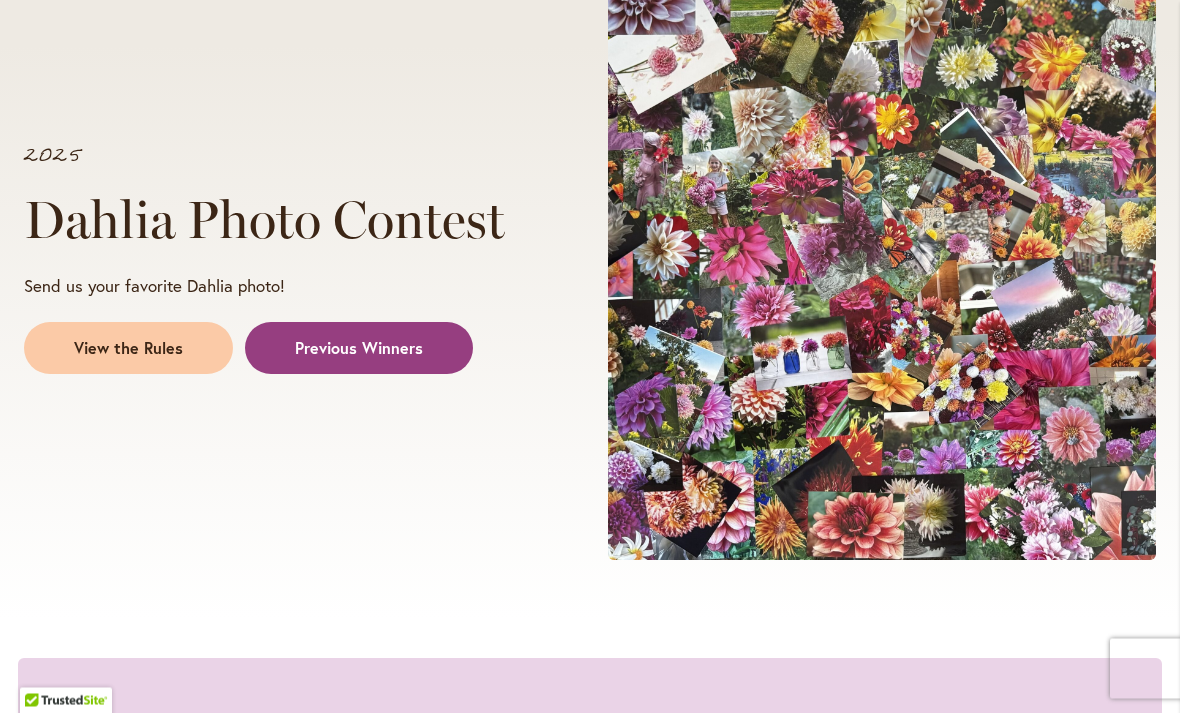 scroll, scrollTop: 343, scrollLeft: 0, axis: vertical 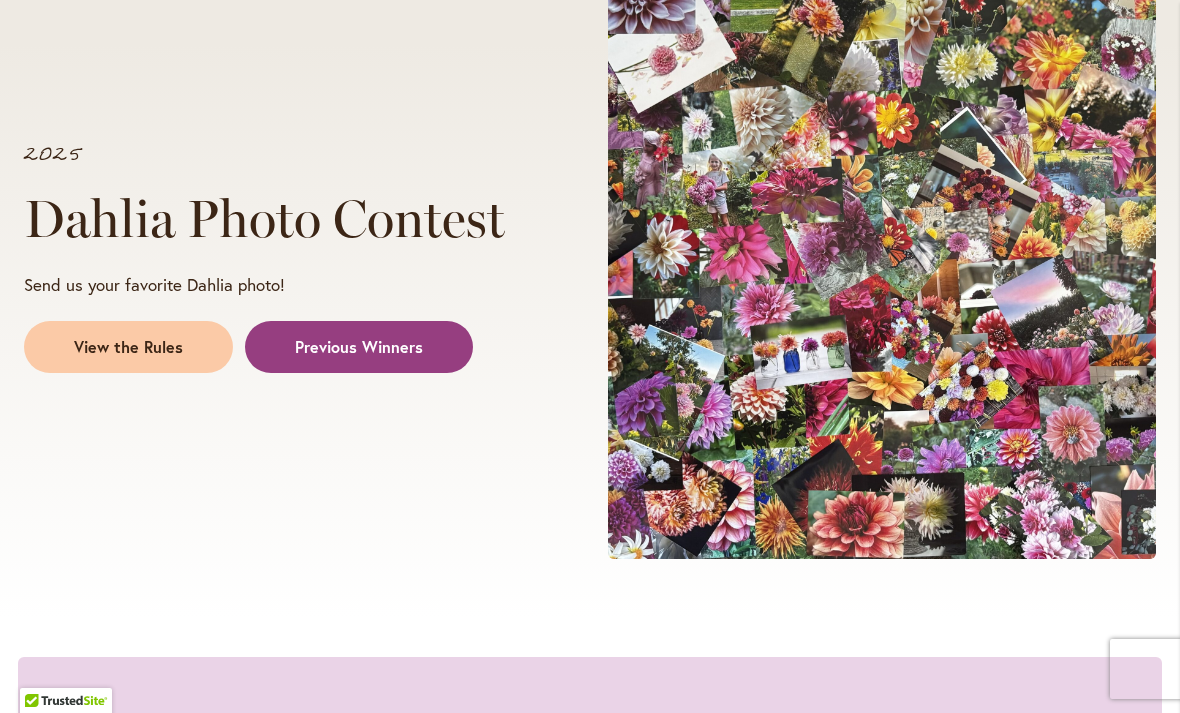 click on "Previous Winners" at bounding box center (359, 347) 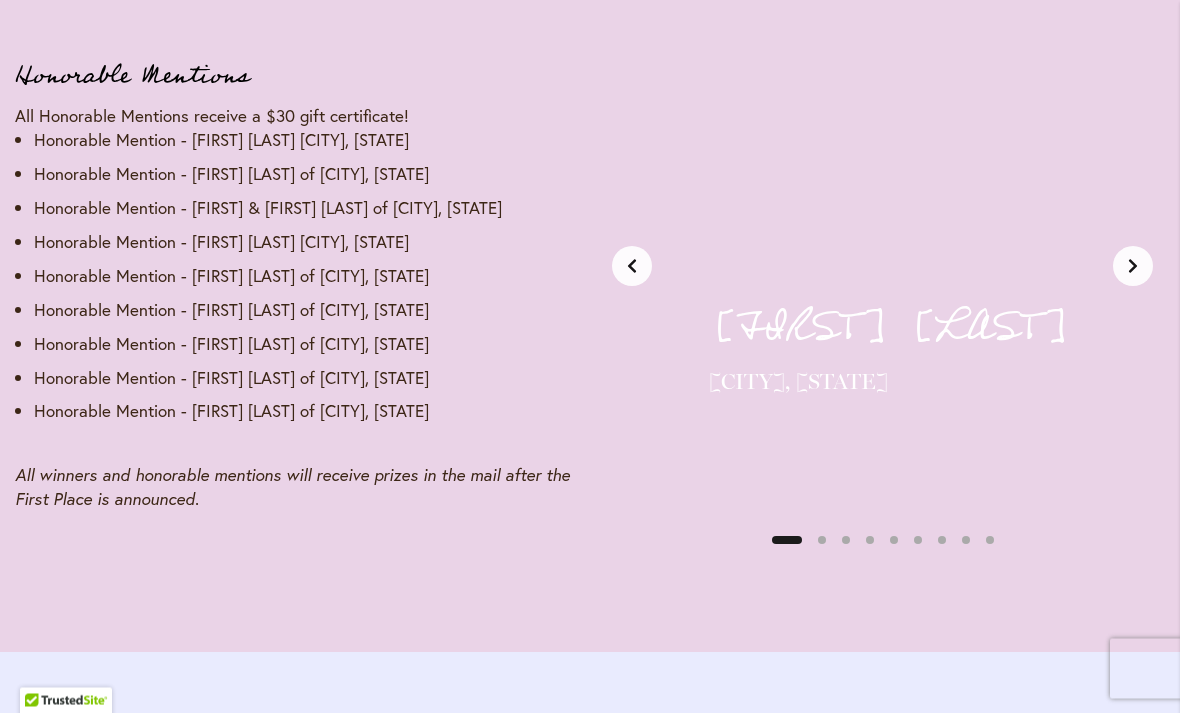 scroll, scrollTop: 3099, scrollLeft: 0, axis: vertical 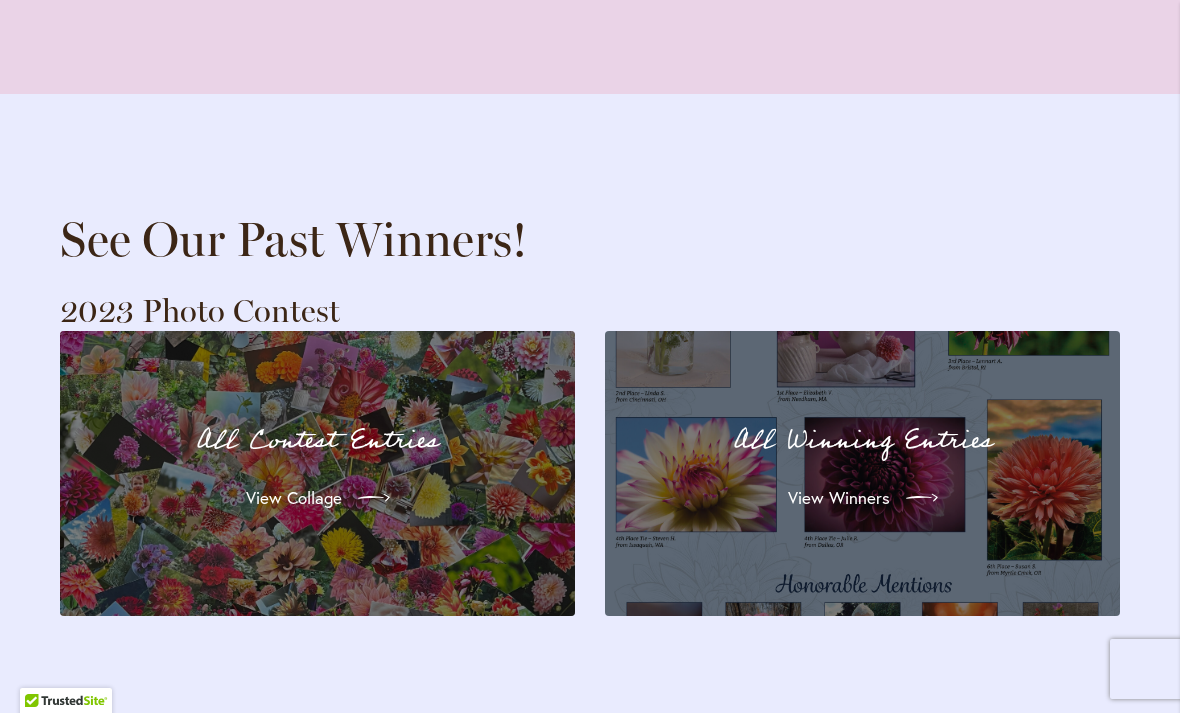 click on "View Collage" at bounding box center [317, 498] 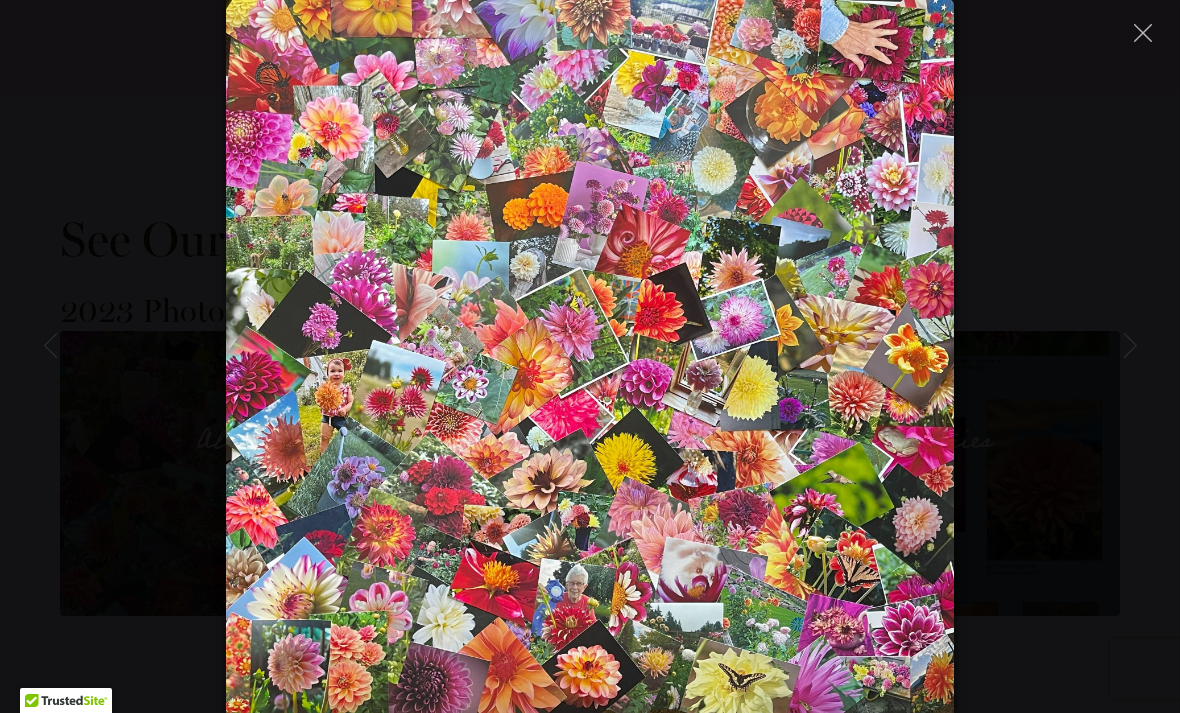 click at bounding box center (590, 356) 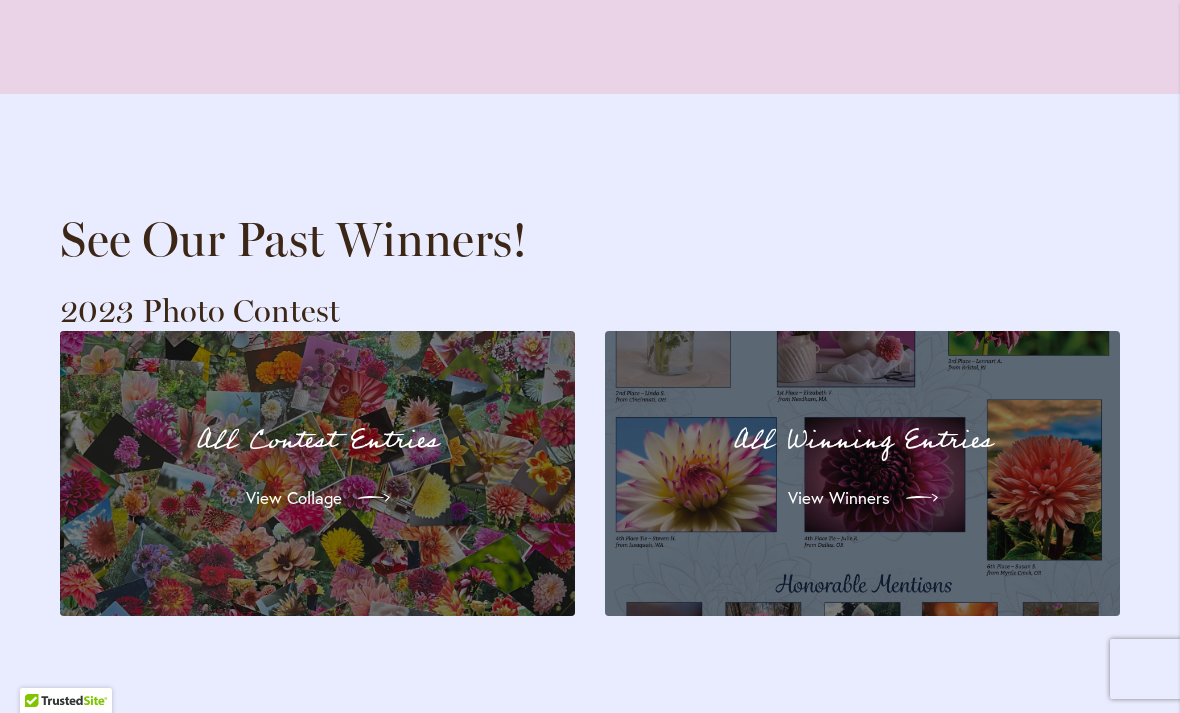 click on "All Winning Entries
View Winners" at bounding box center [862, 473] 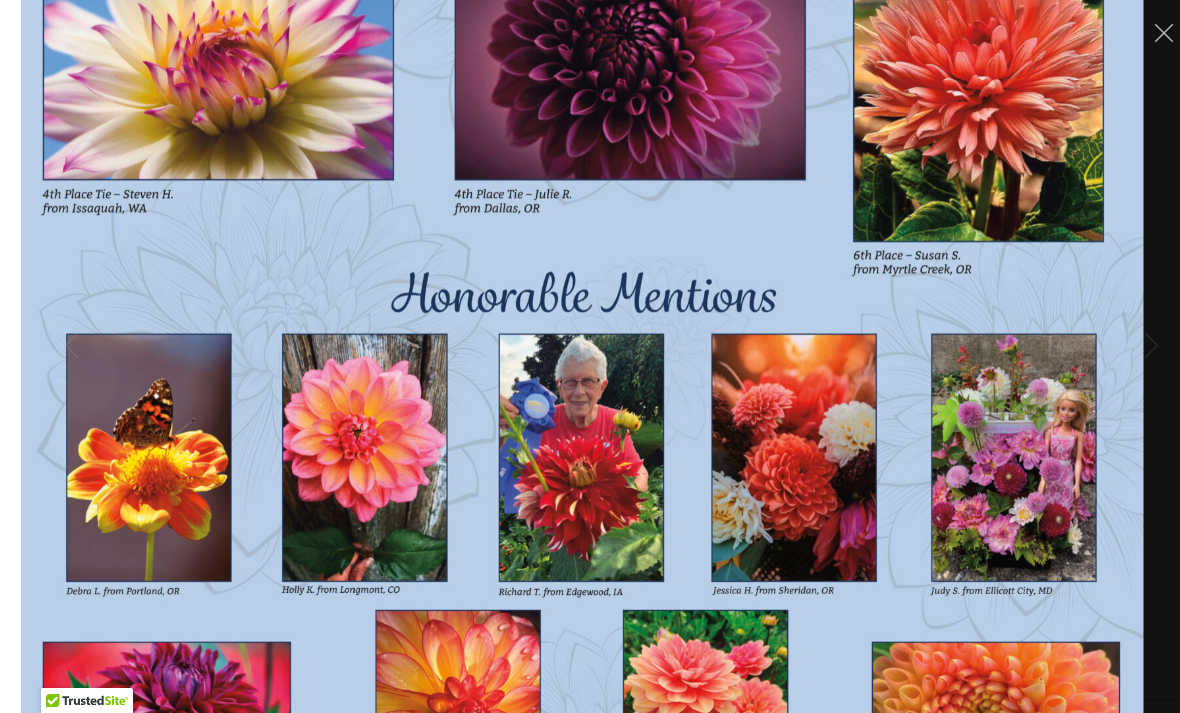 scroll, scrollTop: 4598, scrollLeft: 0, axis: vertical 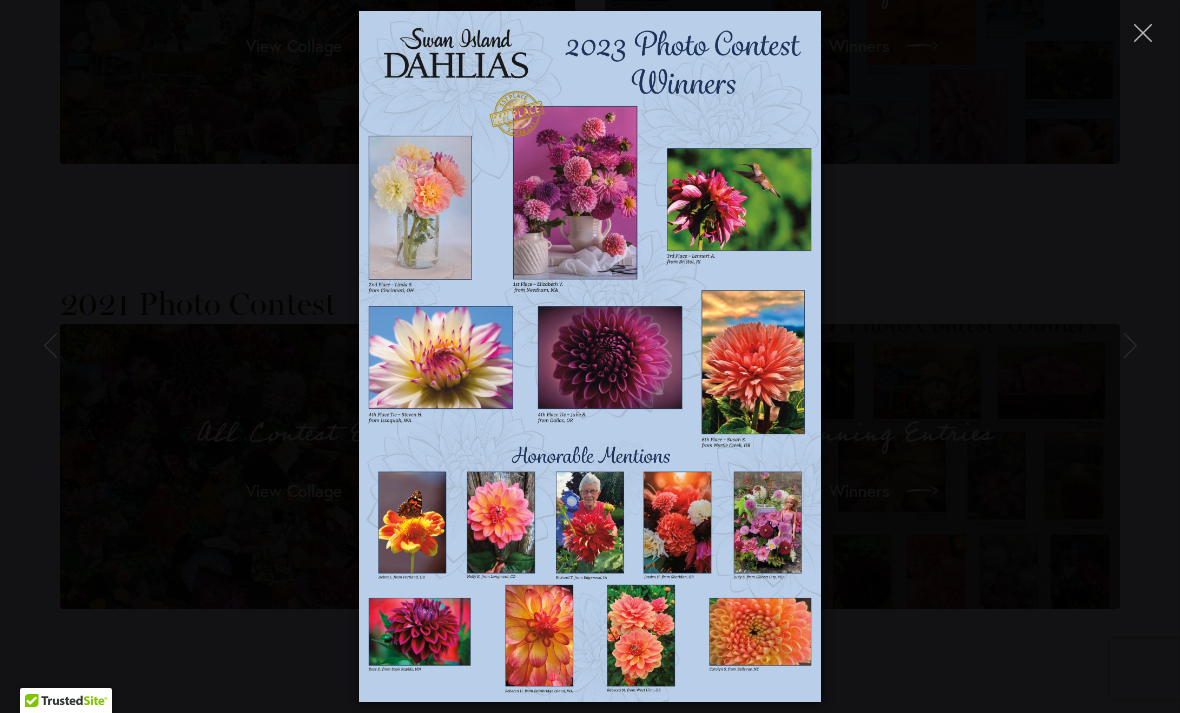click at bounding box center (1142, 32) 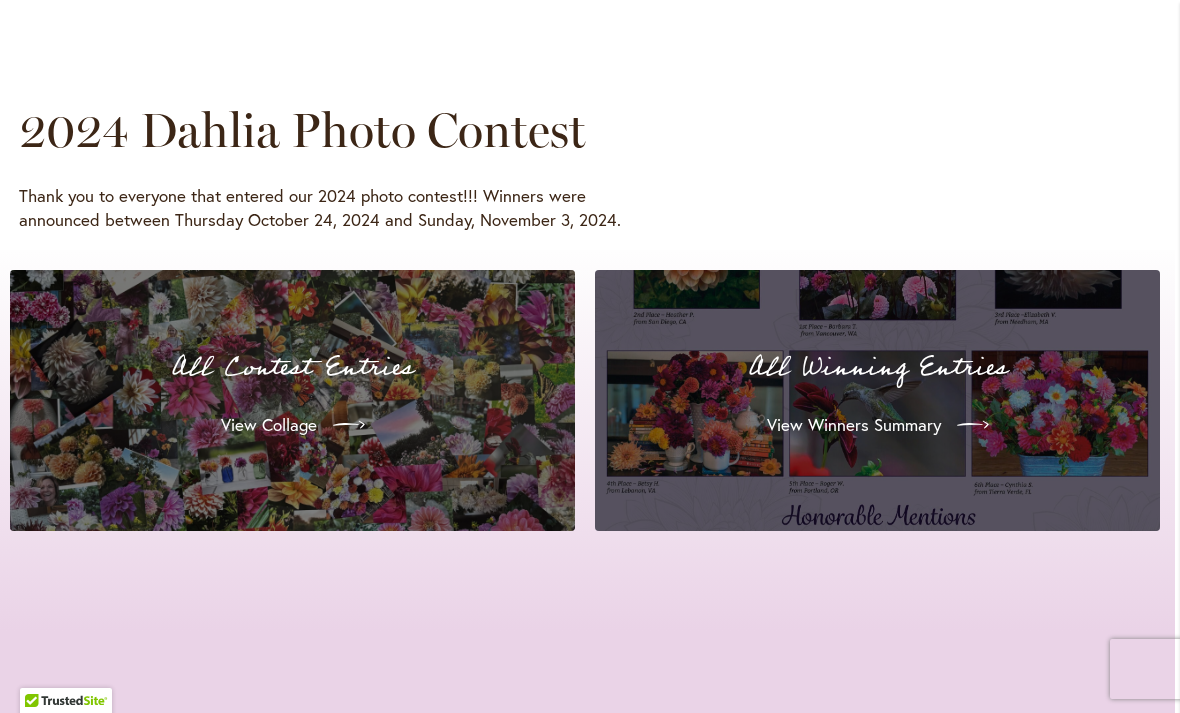 scroll, scrollTop: 1796, scrollLeft: 5, axis: both 